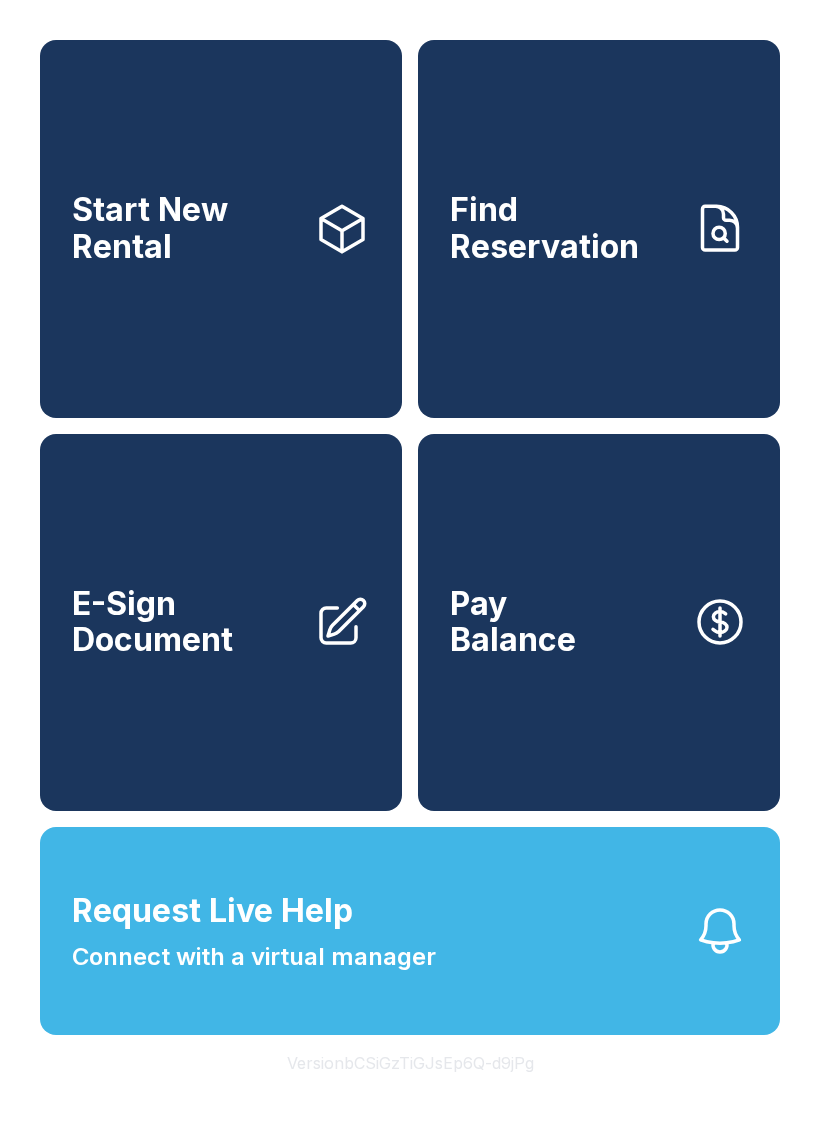 scroll, scrollTop: 0, scrollLeft: 0, axis: both 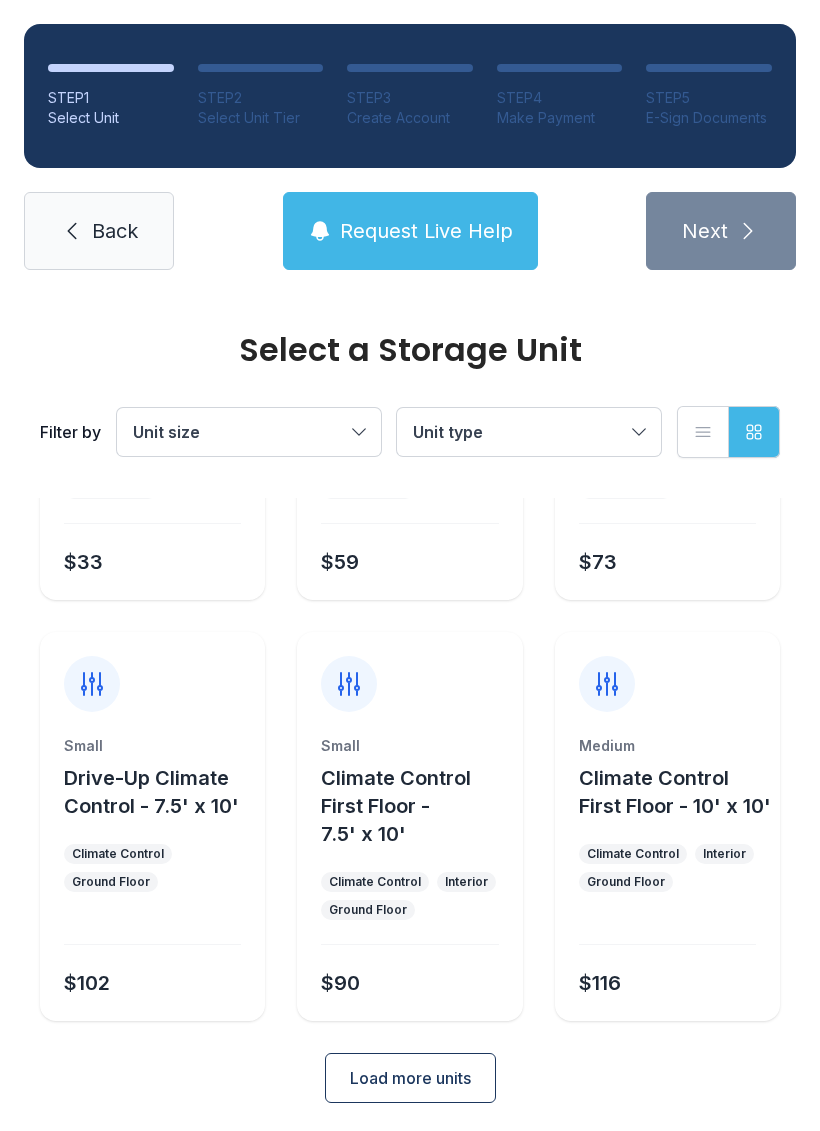 click on "Climate Control First Floor - 7.5' x 10'" at bounding box center (151, 399) 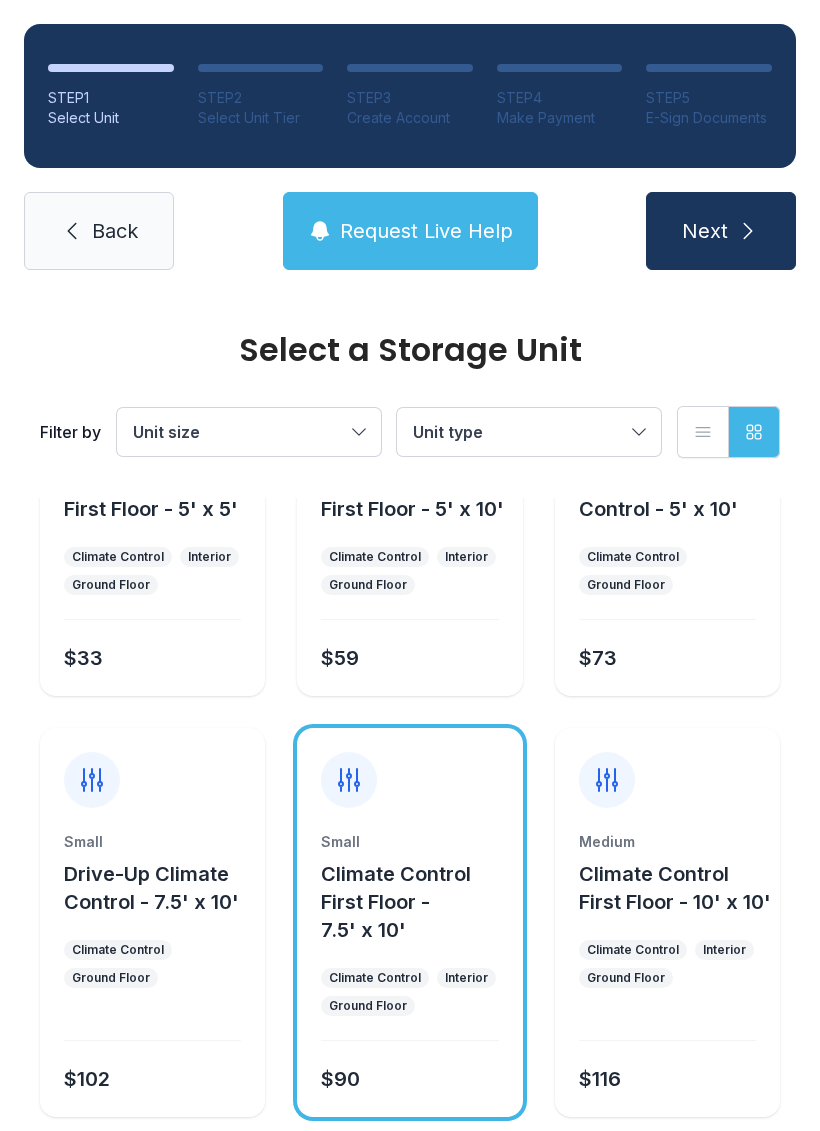 scroll, scrollTop: 160, scrollLeft: 0, axis: vertical 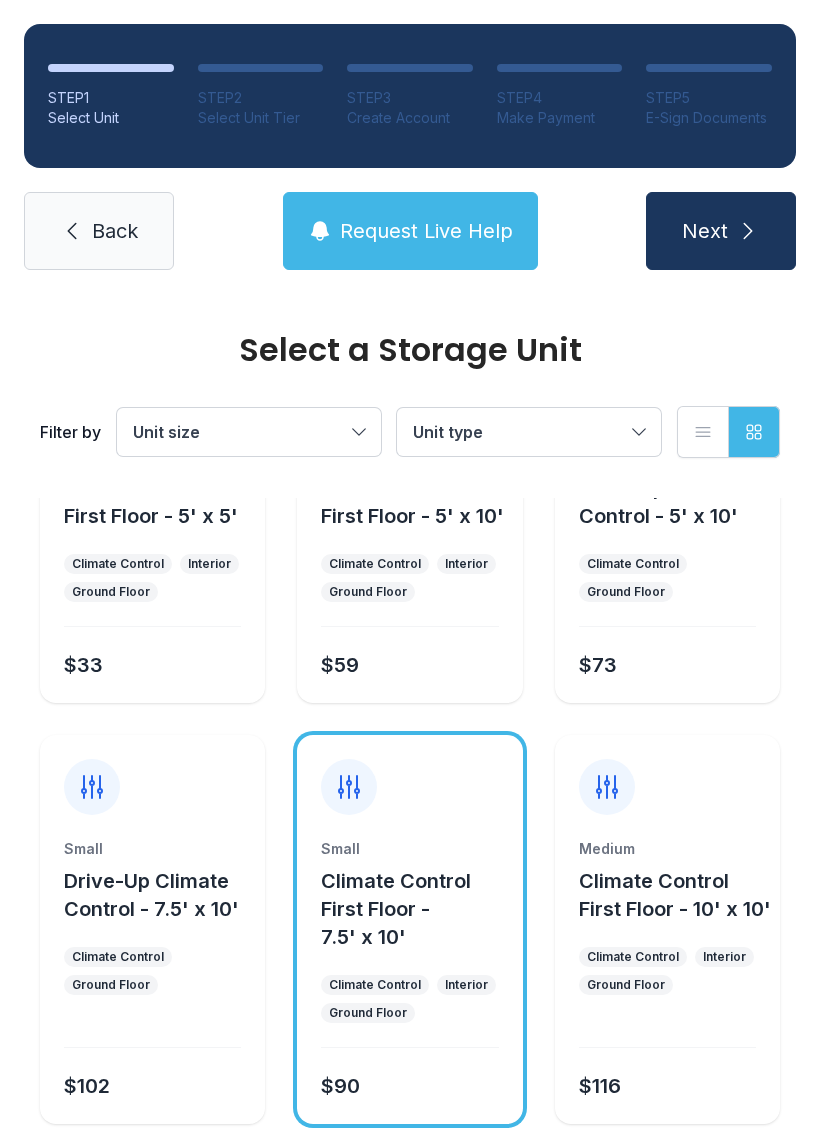 click on "Climate Control First Floor - 7.5' x 10'" at bounding box center [396, 909] 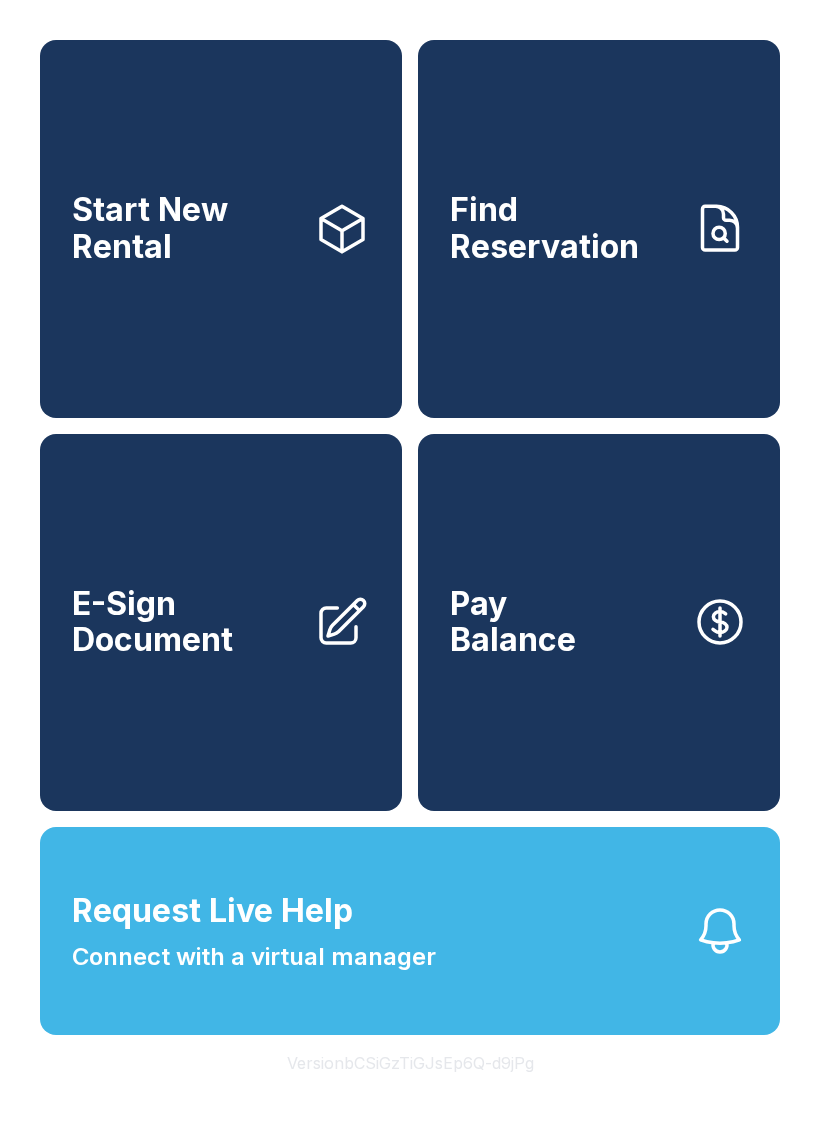 click on "E-Sign Document" at bounding box center [185, 622] 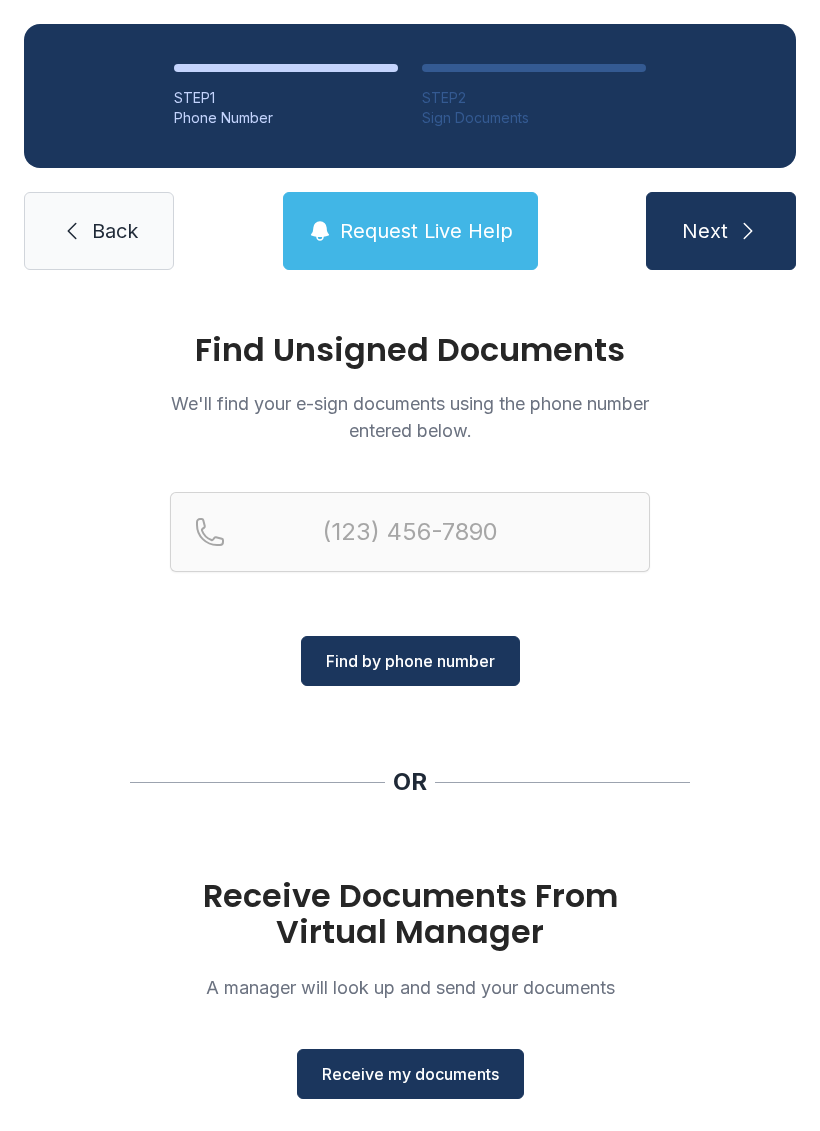 click on "Back" at bounding box center [115, 231] 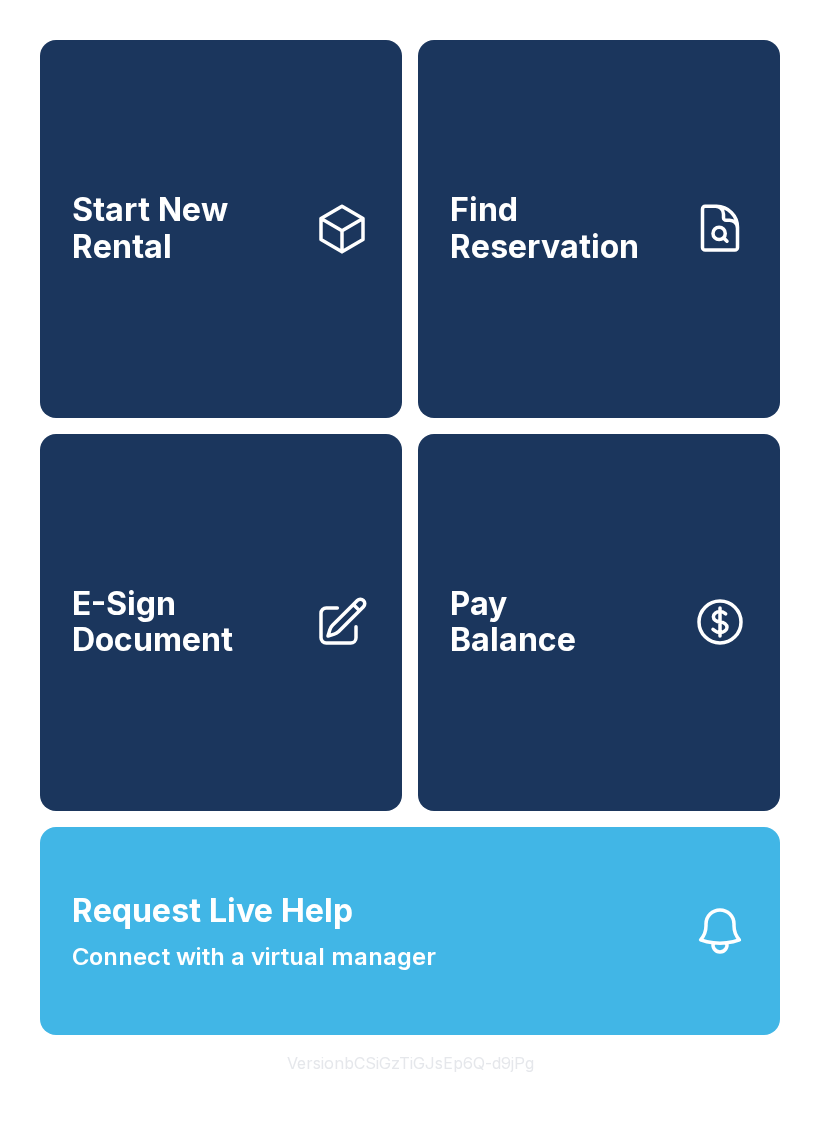 click on "Find Reservation" at bounding box center (599, 229) 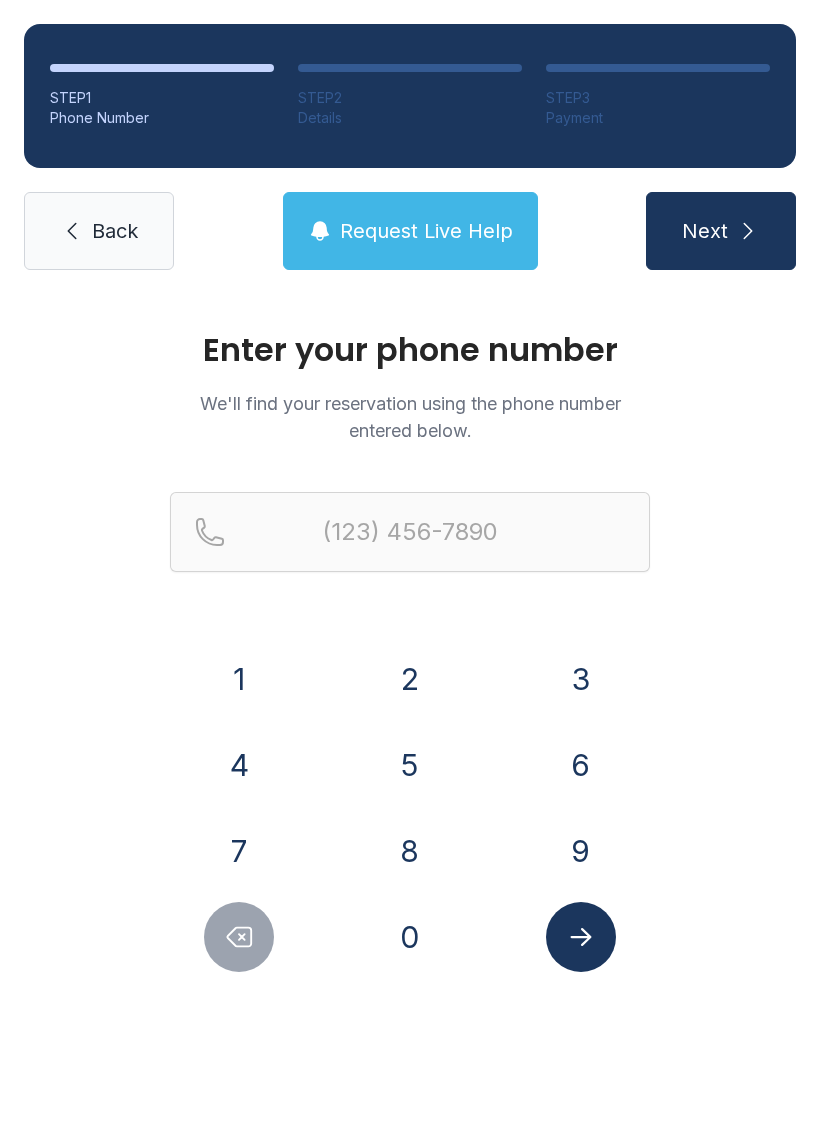click on "Back" at bounding box center [99, 231] 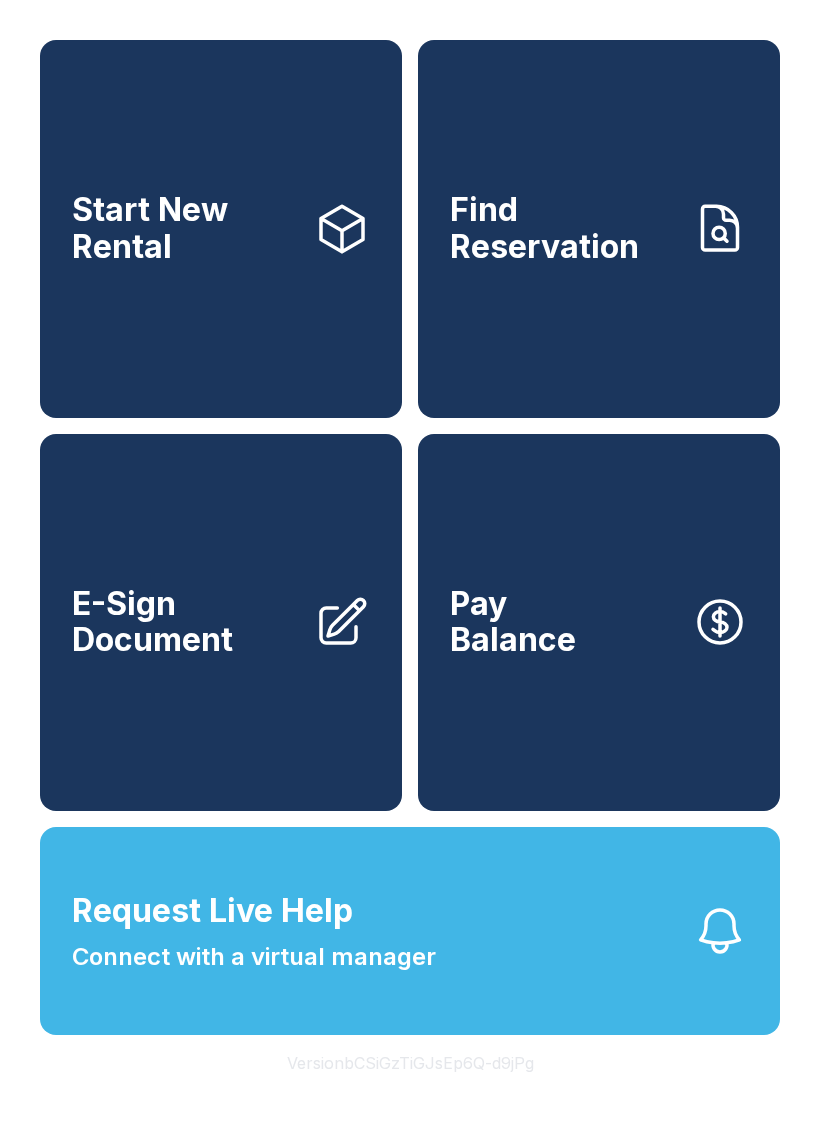 click on "Request Live Help" at bounding box center (212, 911) 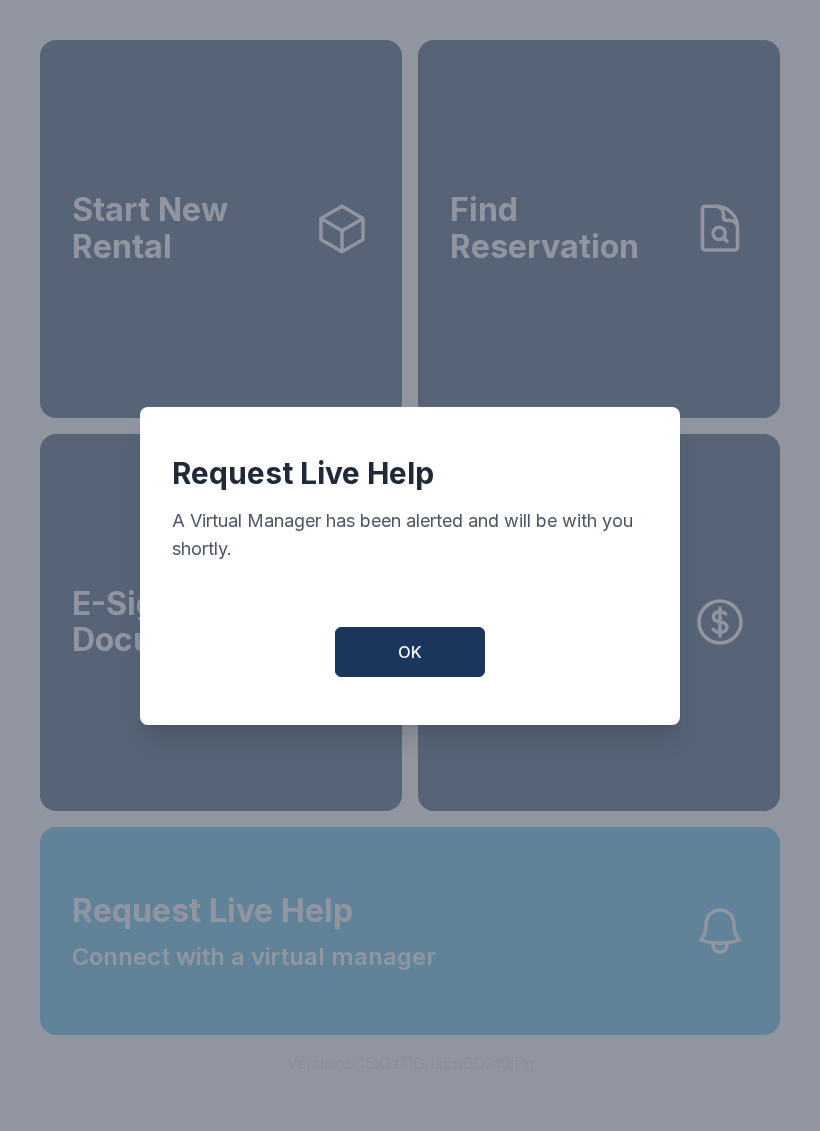 click on "OK" at bounding box center [410, 652] 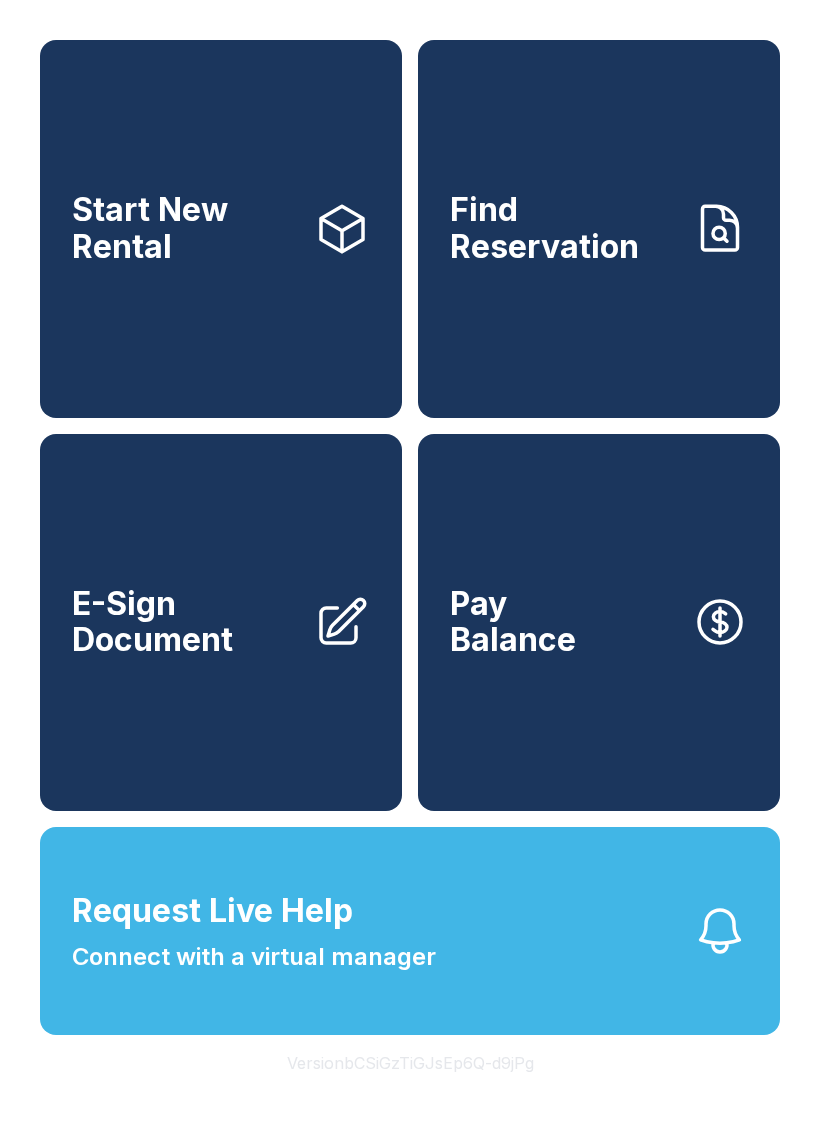 click on "Find Reservation" at bounding box center (599, 229) 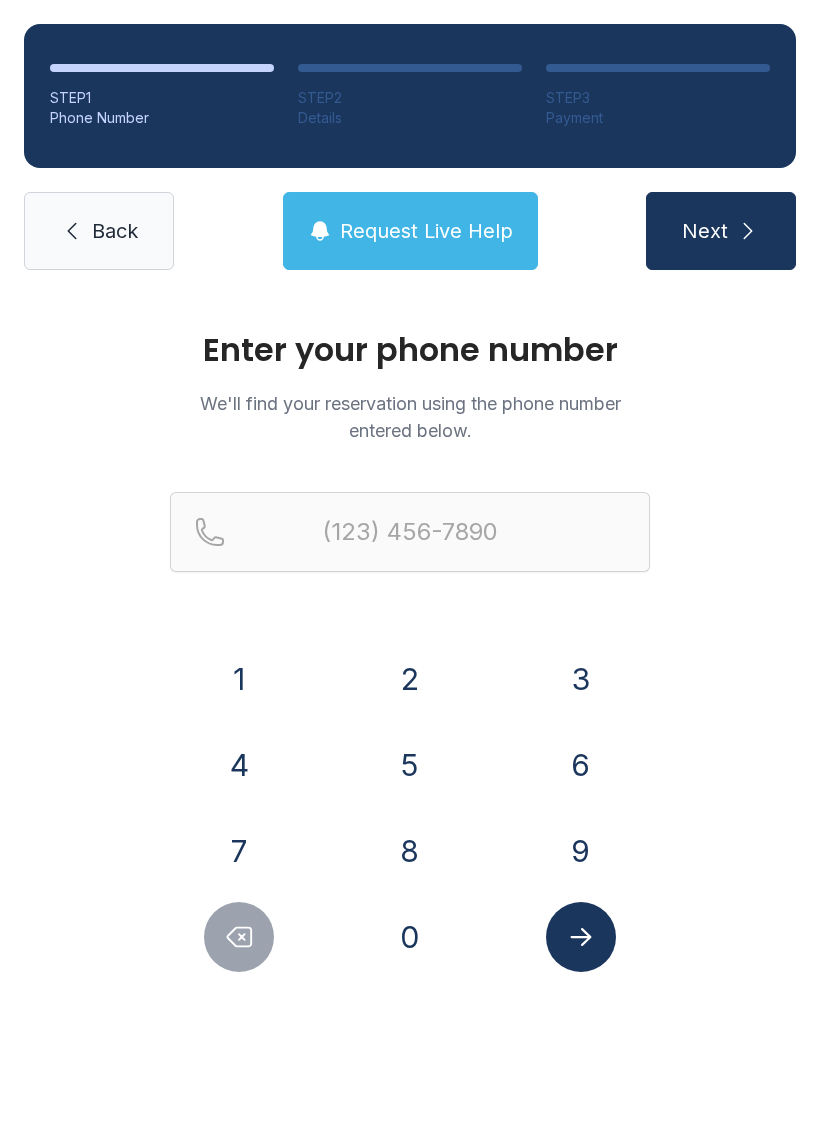 click on "Back" at bounding box center (99, 231) 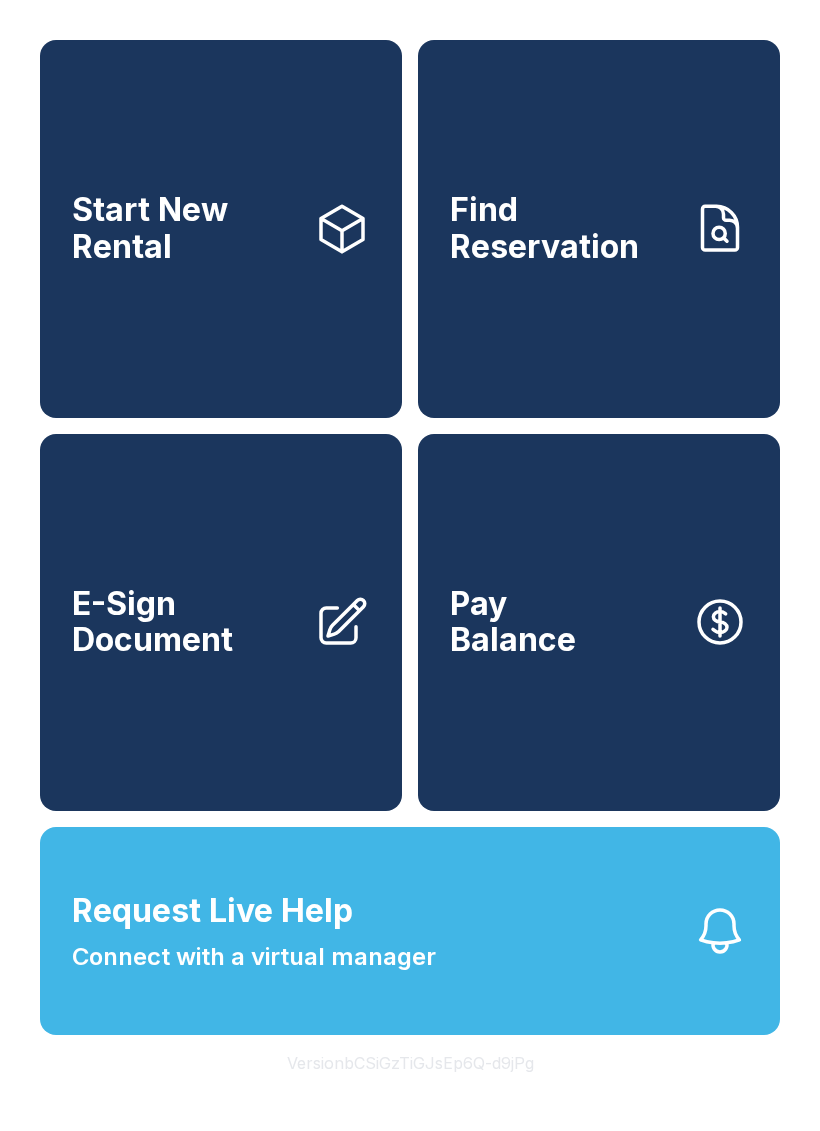 click on "Find Reservation" at bounding box center [599, 229] 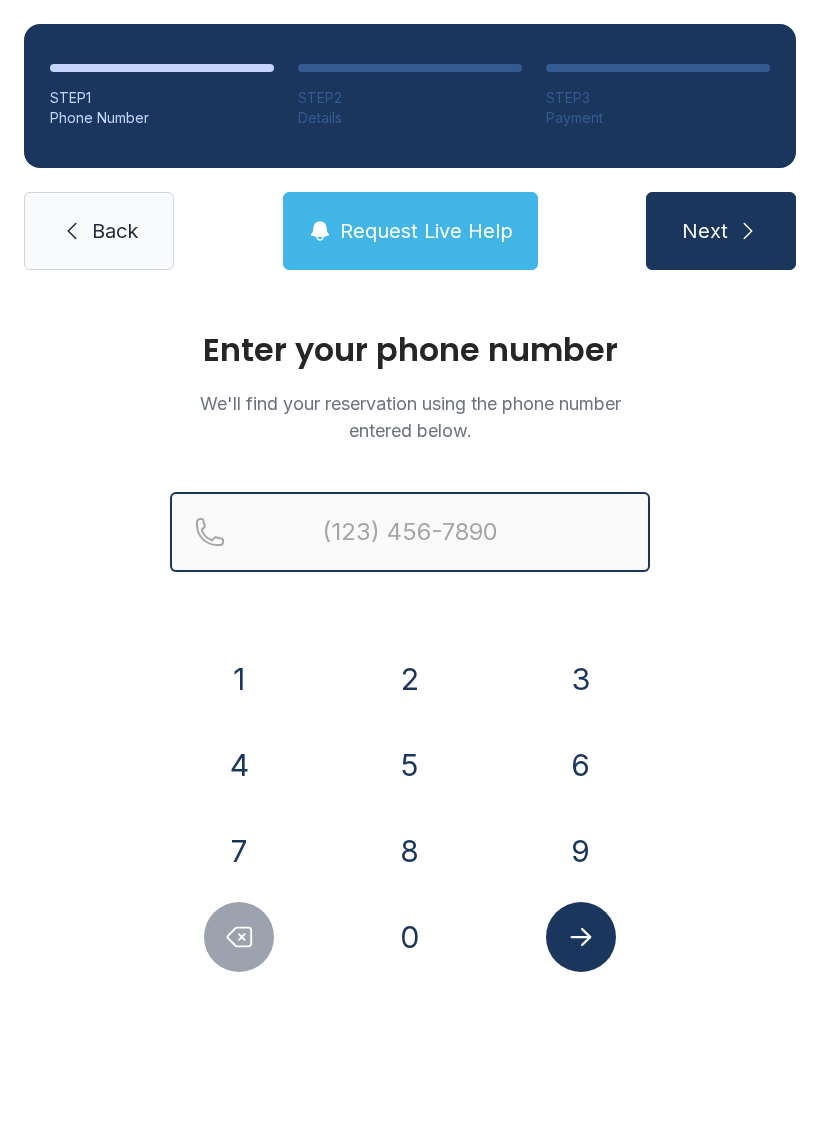 click at bounding box center [410, 532] 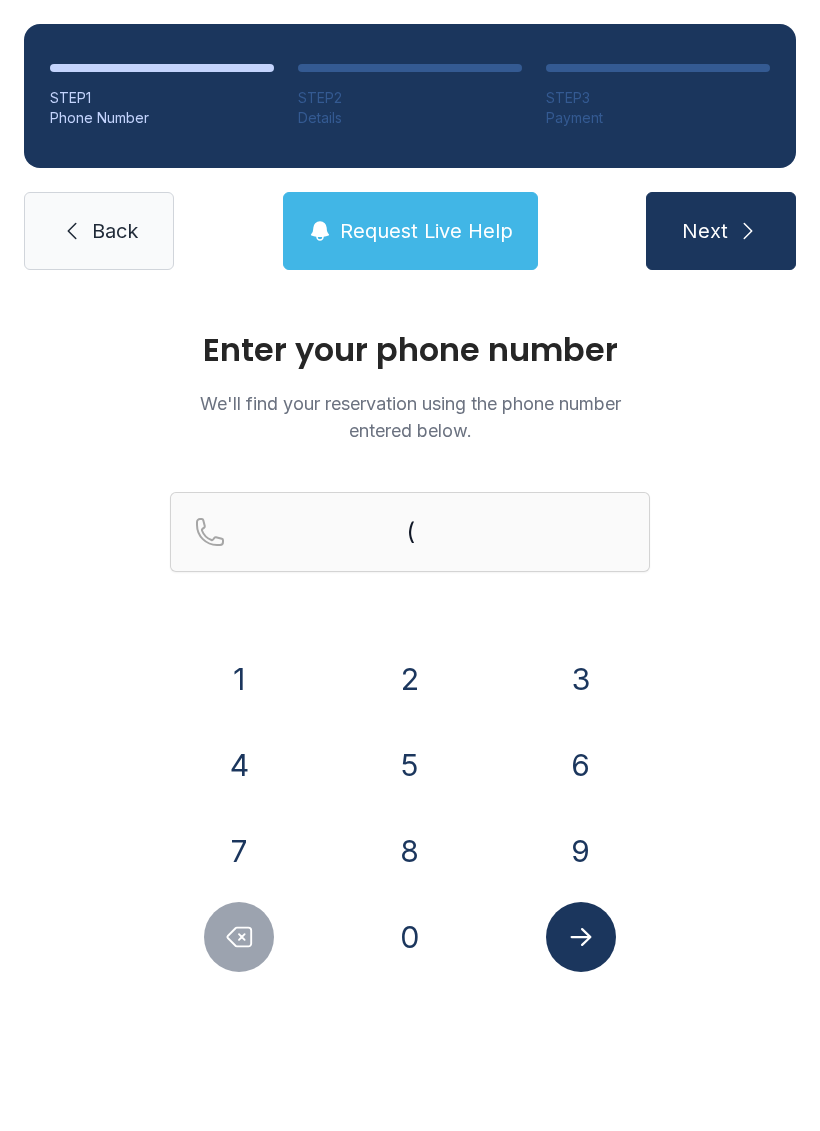 click on "3" at bounding box center (239, 679) 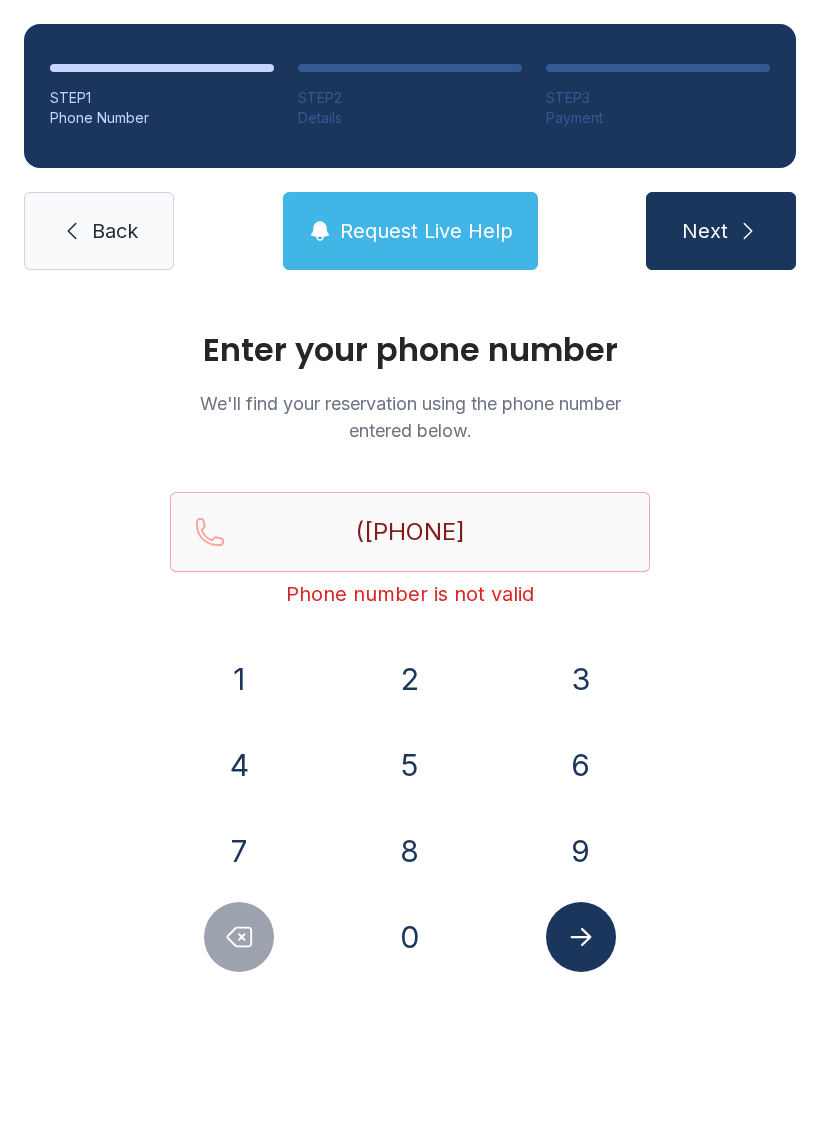 click on "2" at bounding box center [239, 679] 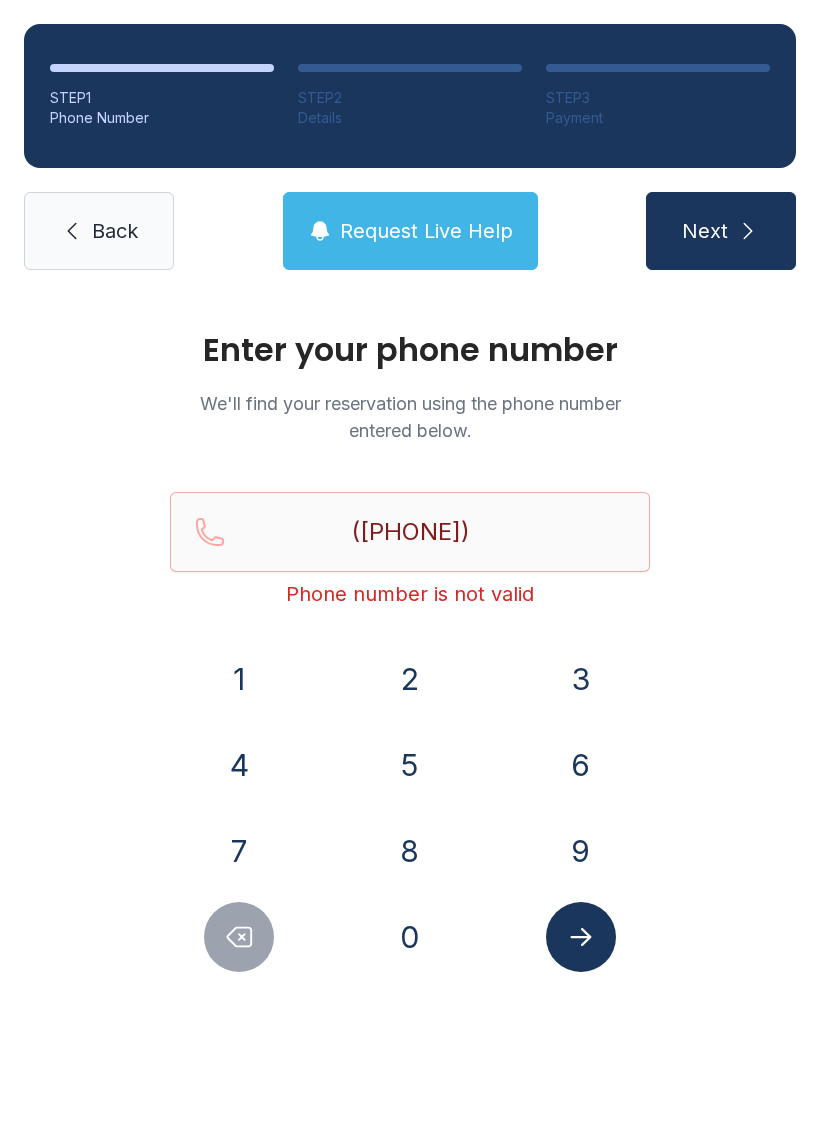 click on "1" at bounding box center (239, 679) 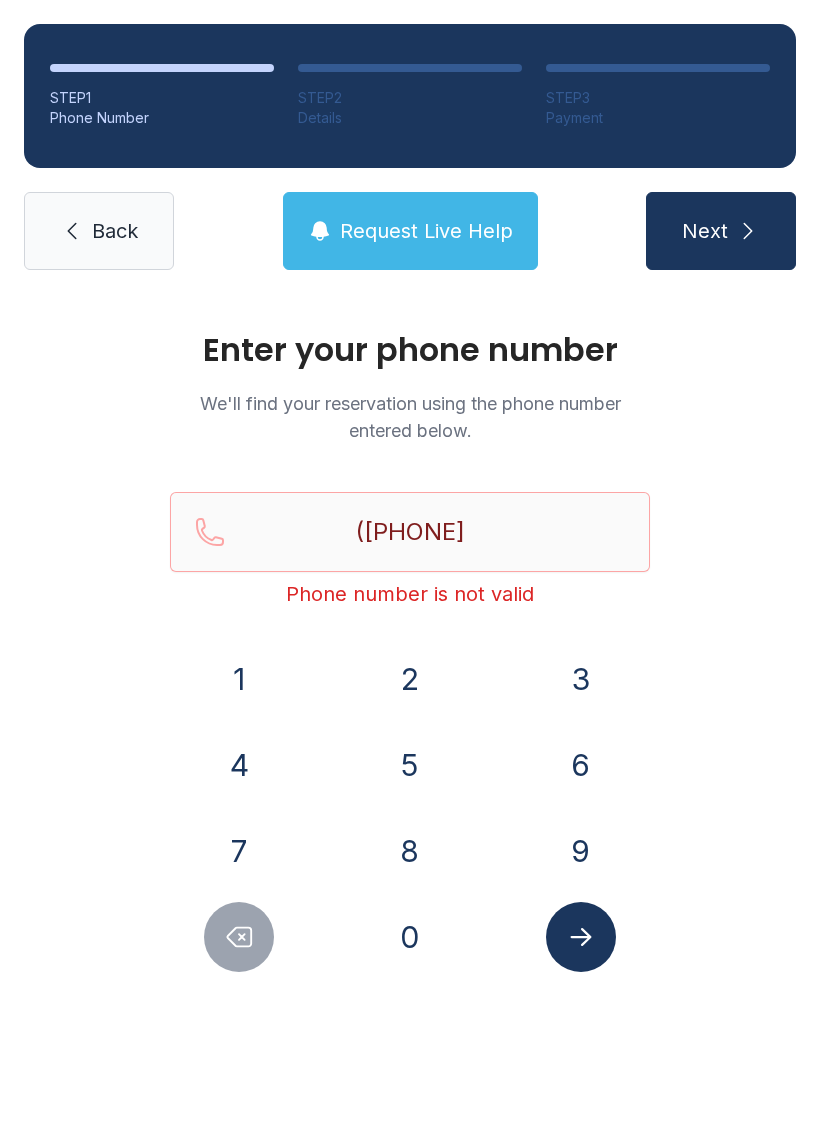 click on "8" at bounding box center [239, 679] 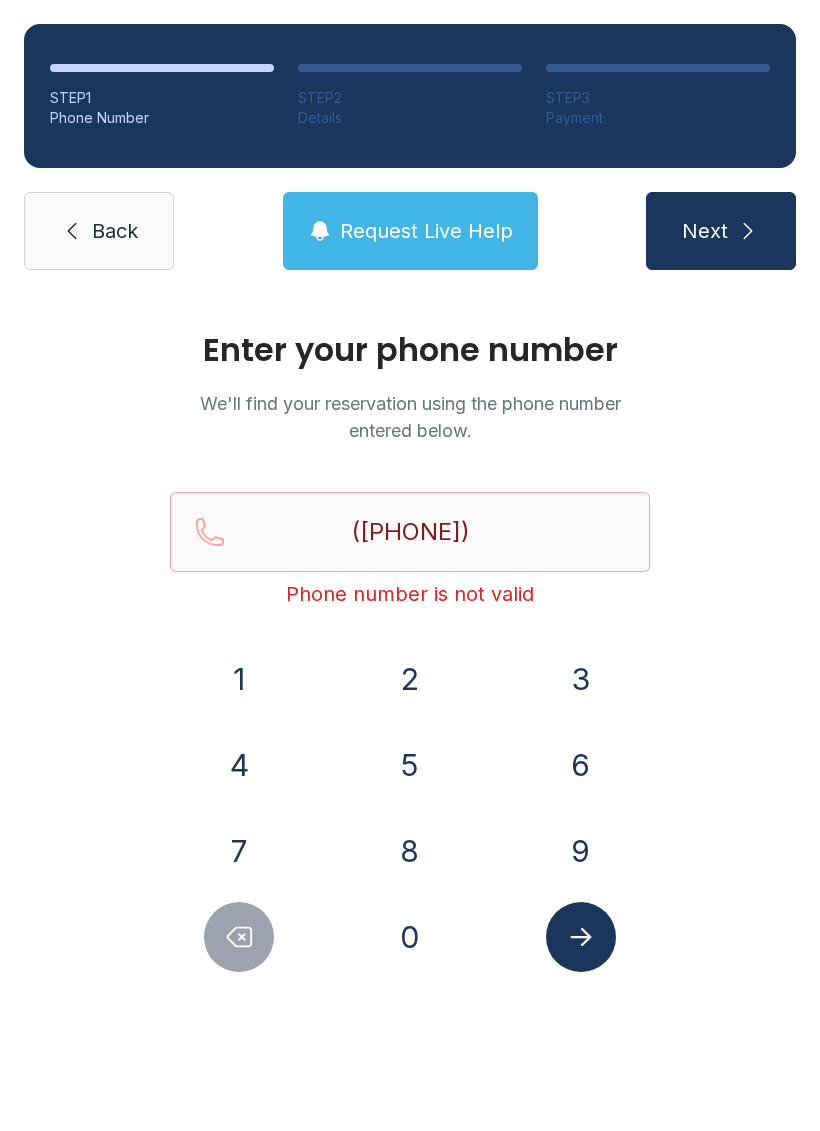 click on "3" at bounding box center (239, 679) 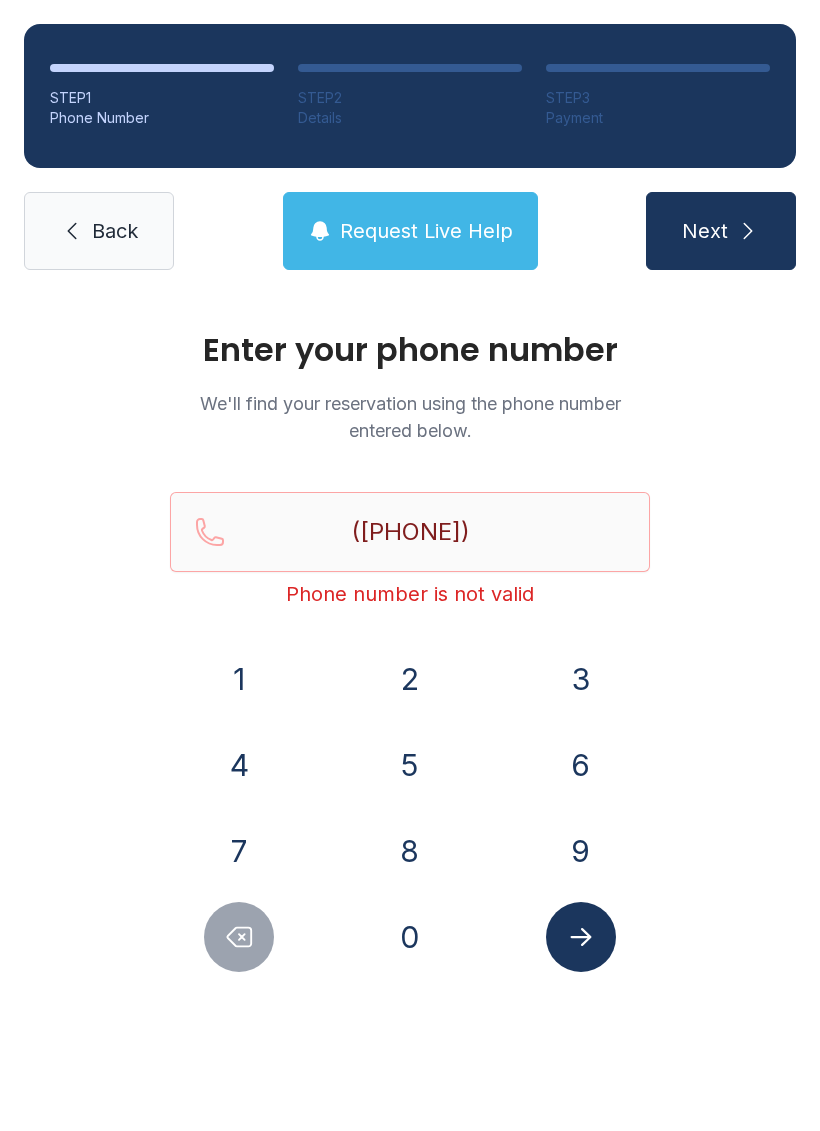 click at bounding box center [239, 937] 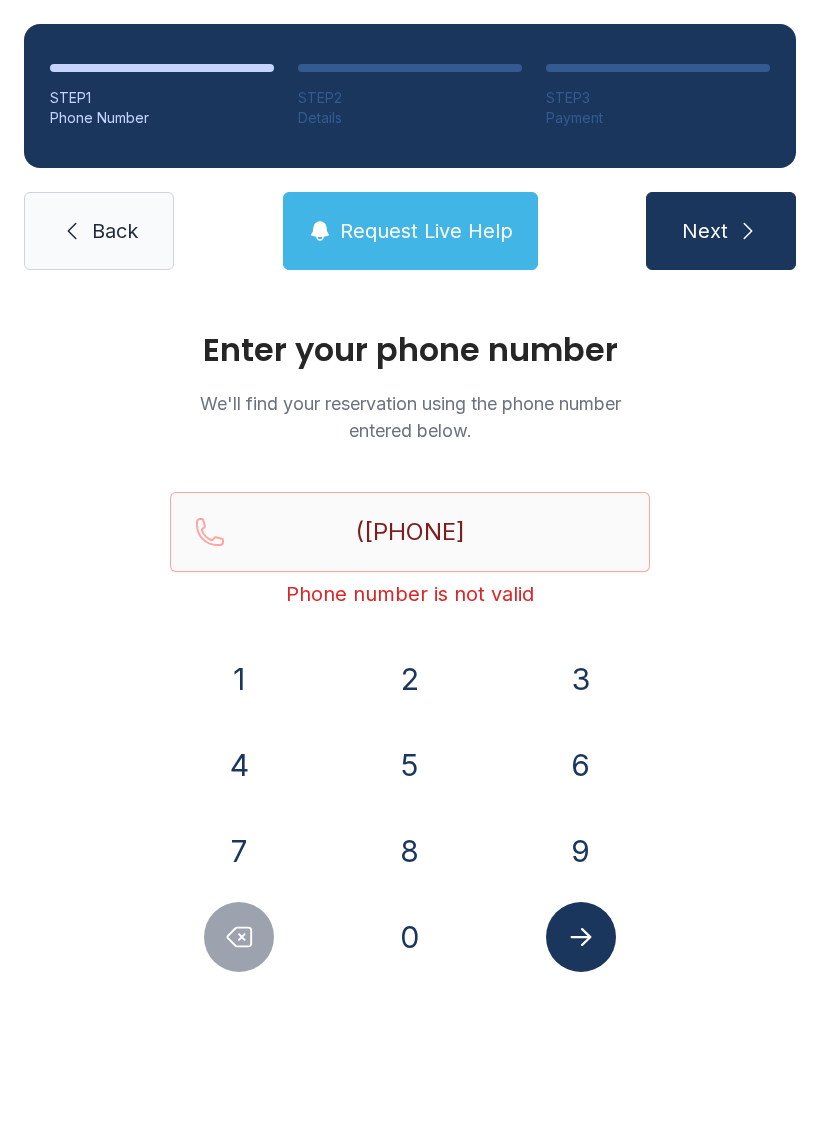 click at bounding box center (239, 937) 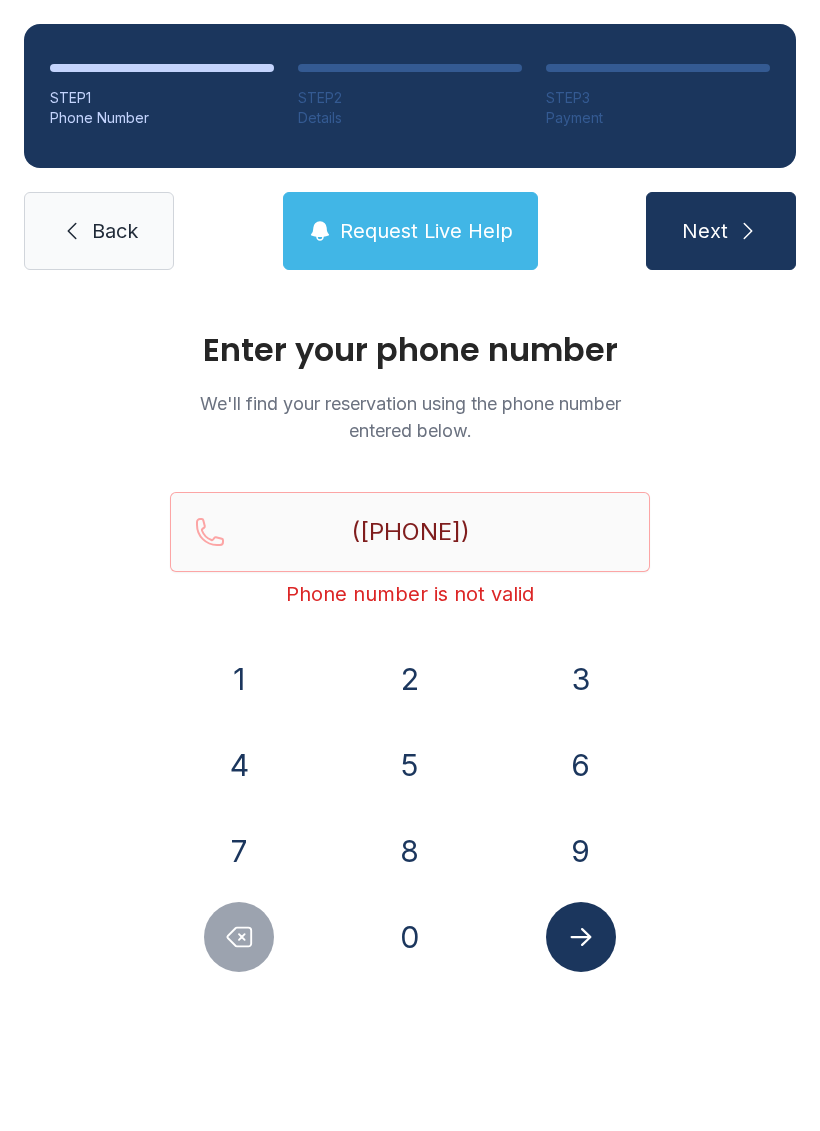 click on "3" at bounding box center (239, 679) 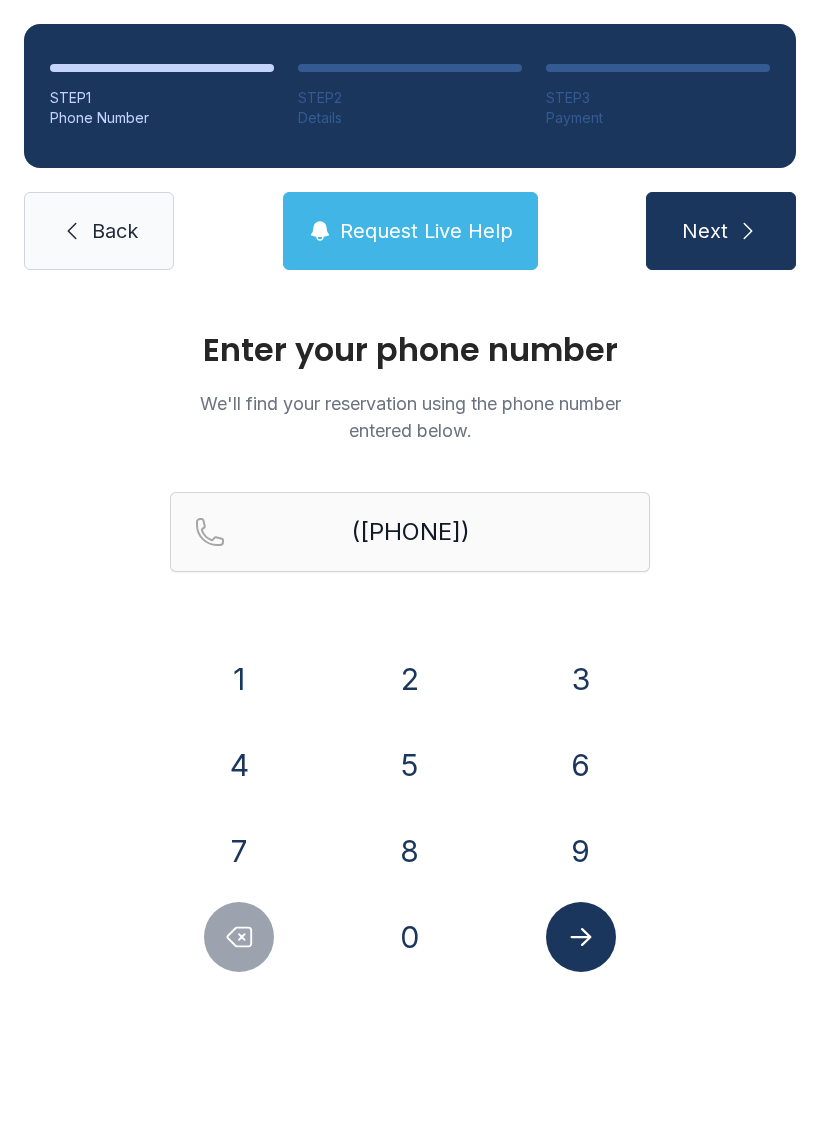 click at bounding box center [581, 937] 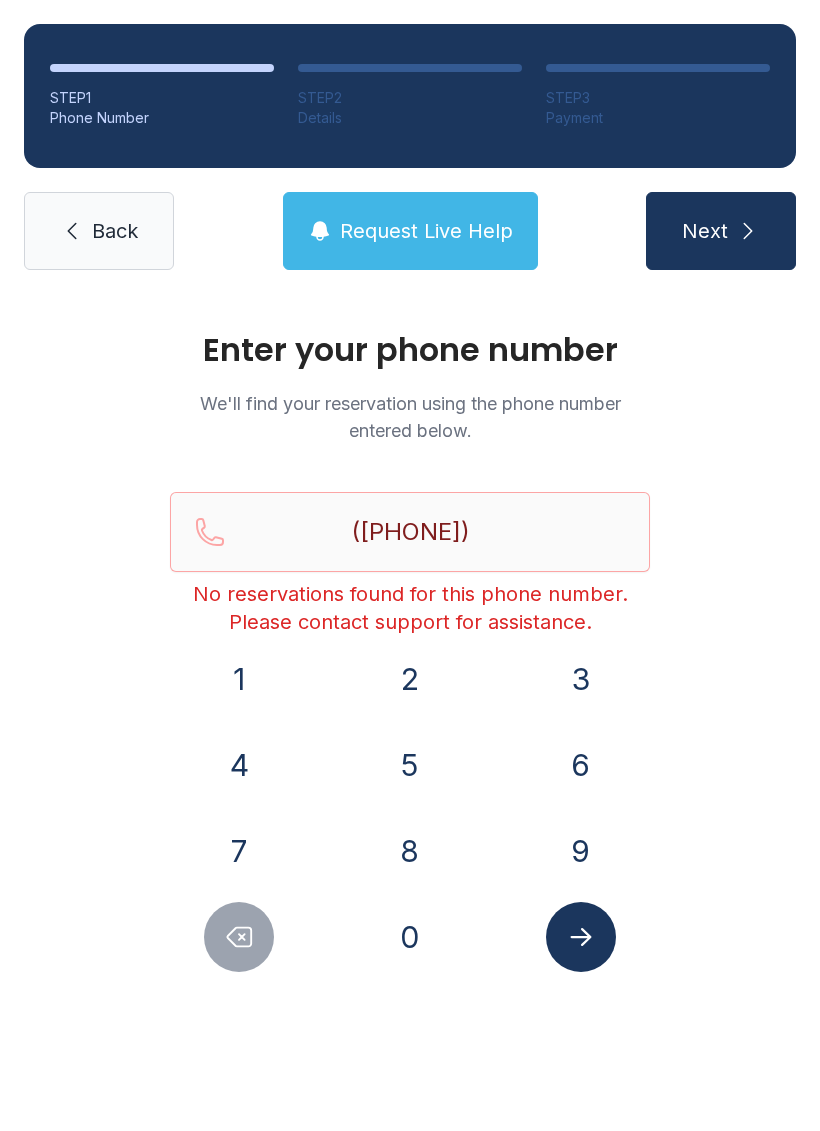 click at bounding box center [581, 937] 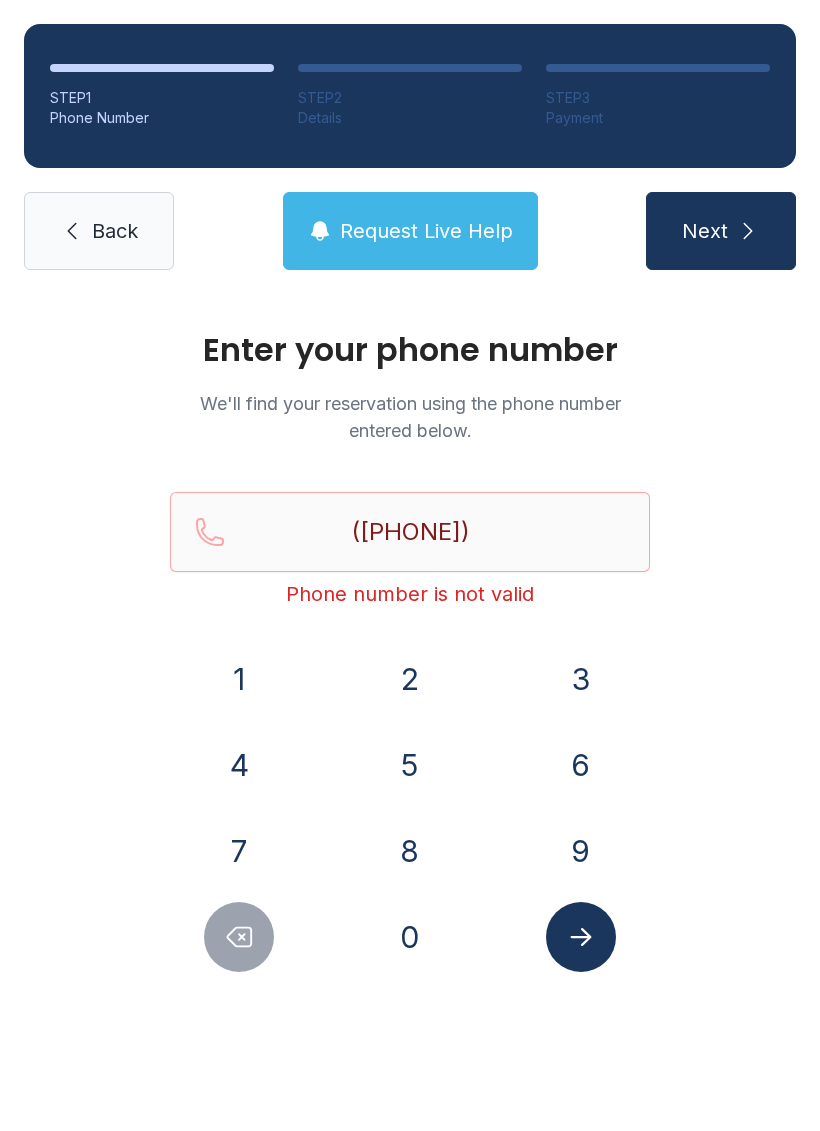 click at bounding box center (239, 937) 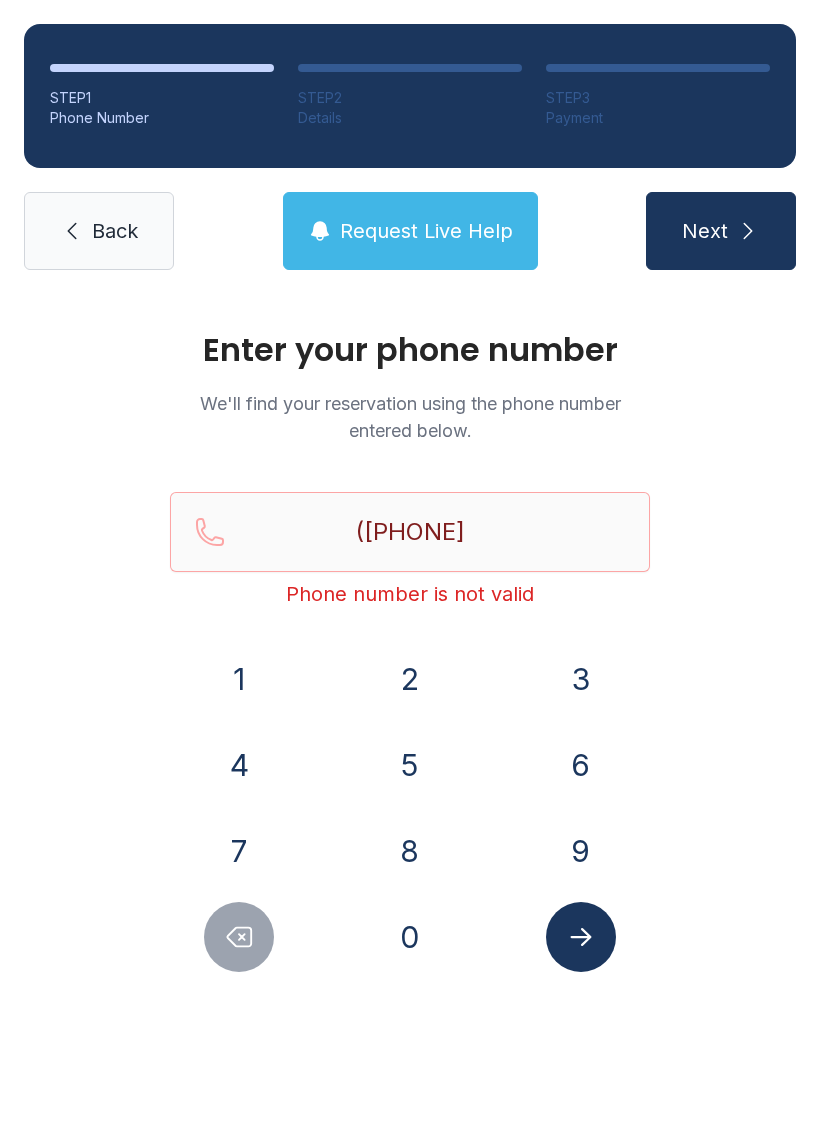 click at bounding box center (239, 937) 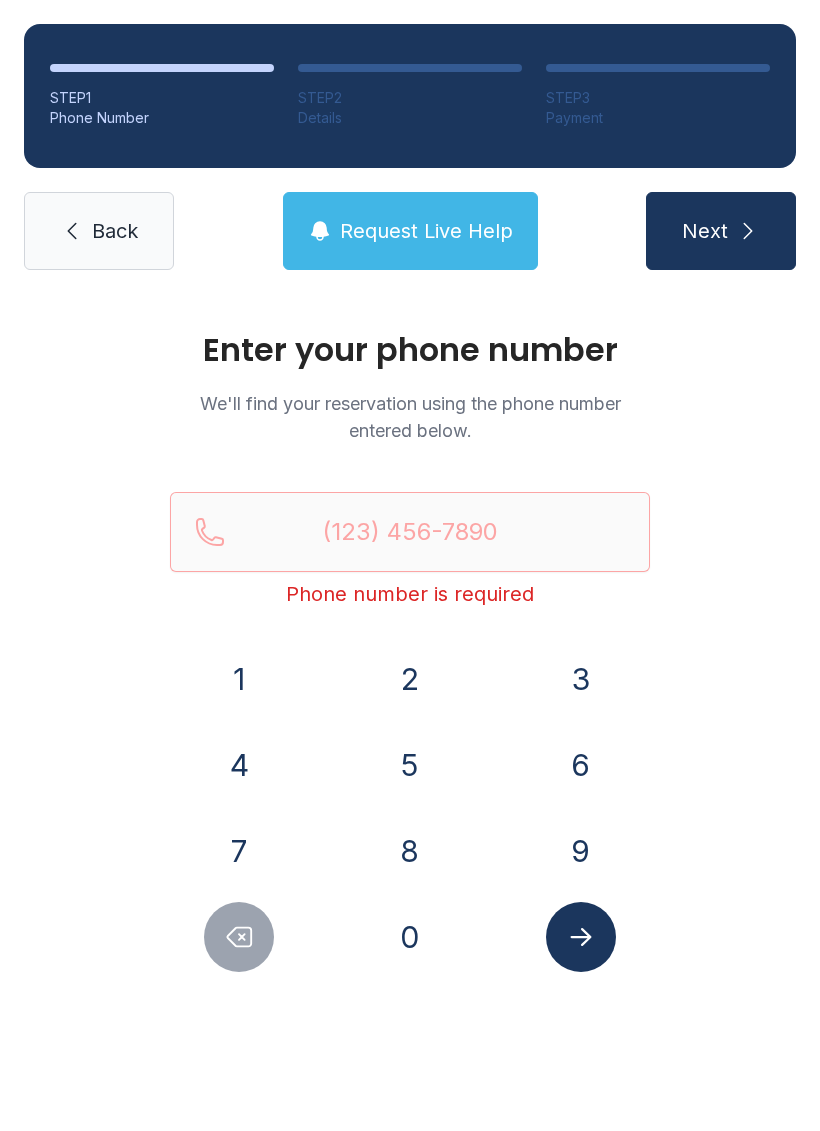 click at bounding box center (239, 937) 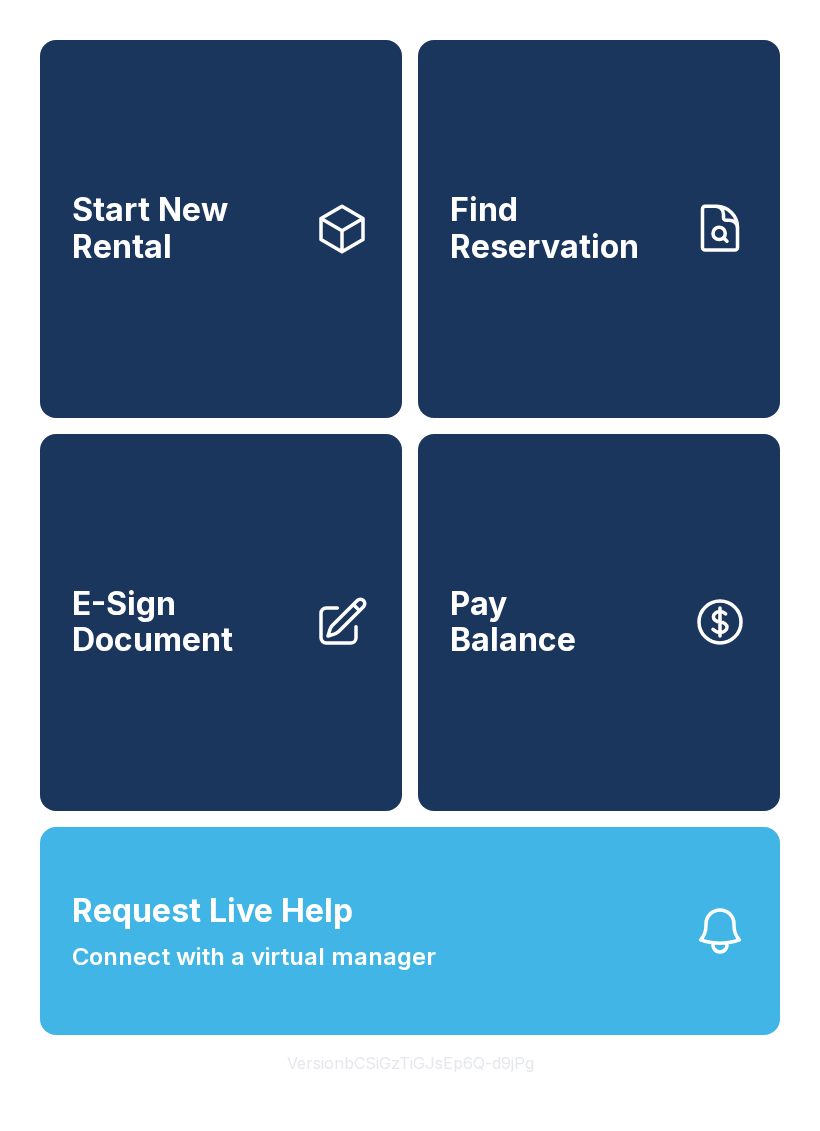click on "Pay  Balance" at bounding box center (599, 623) 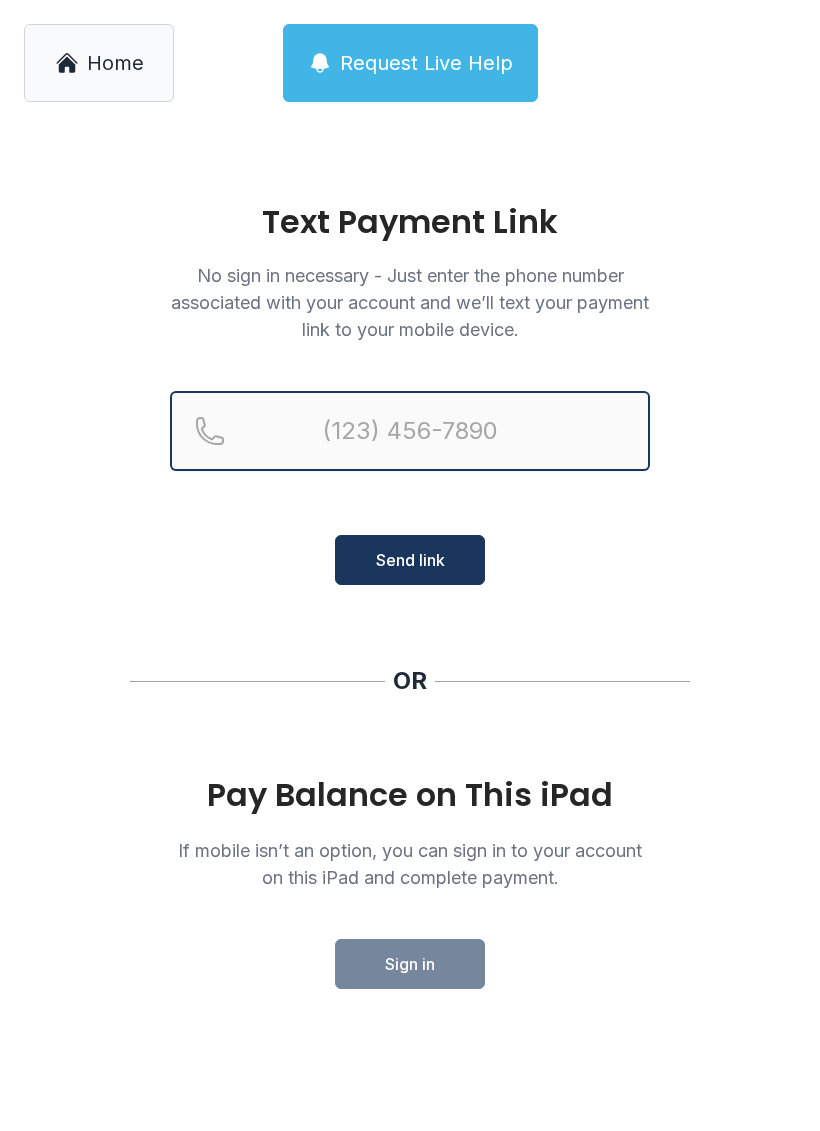 click at bounding box center (410, 431) 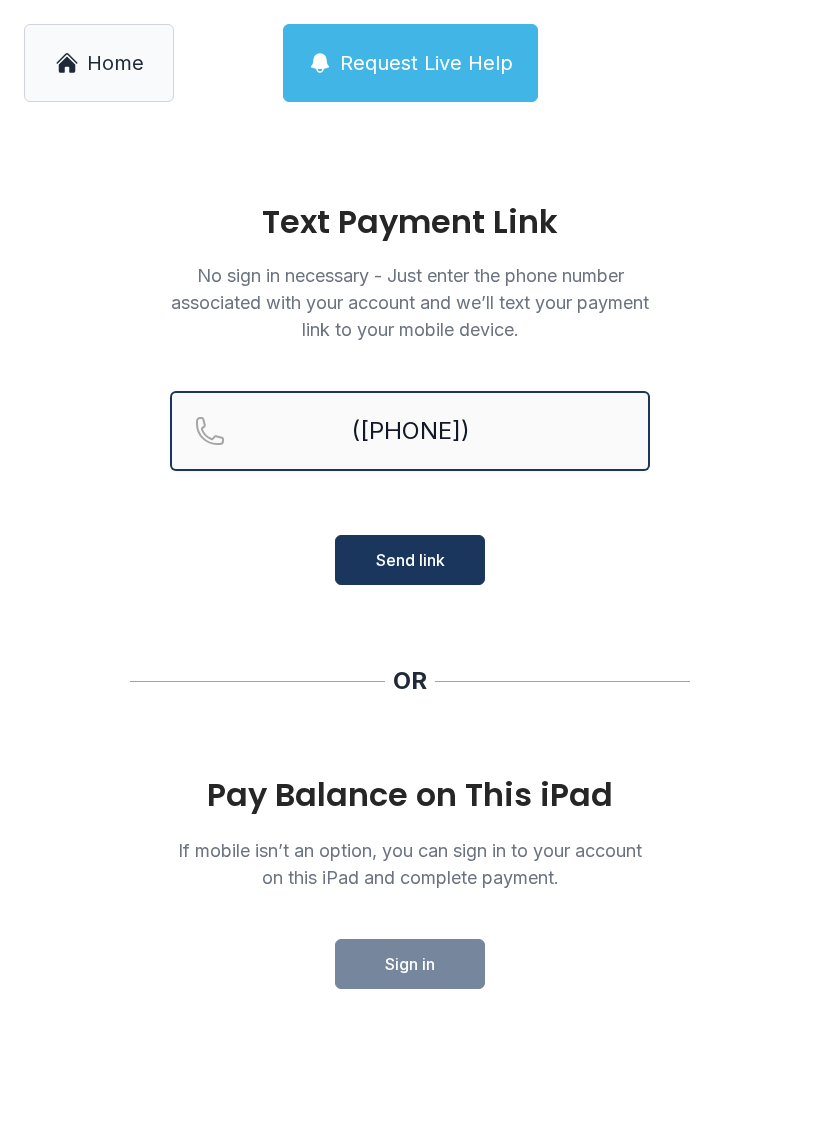type on "([PHONE])" 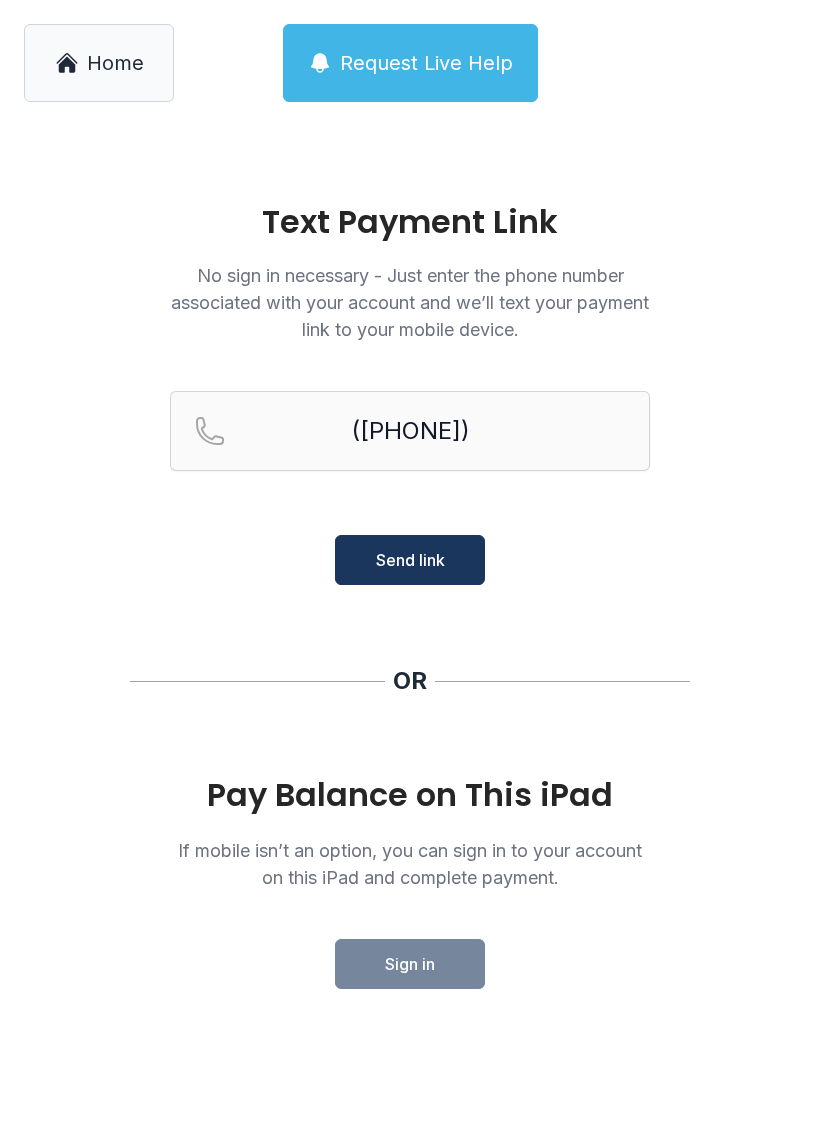 click on "Send link" at bounding box center [410, 560] 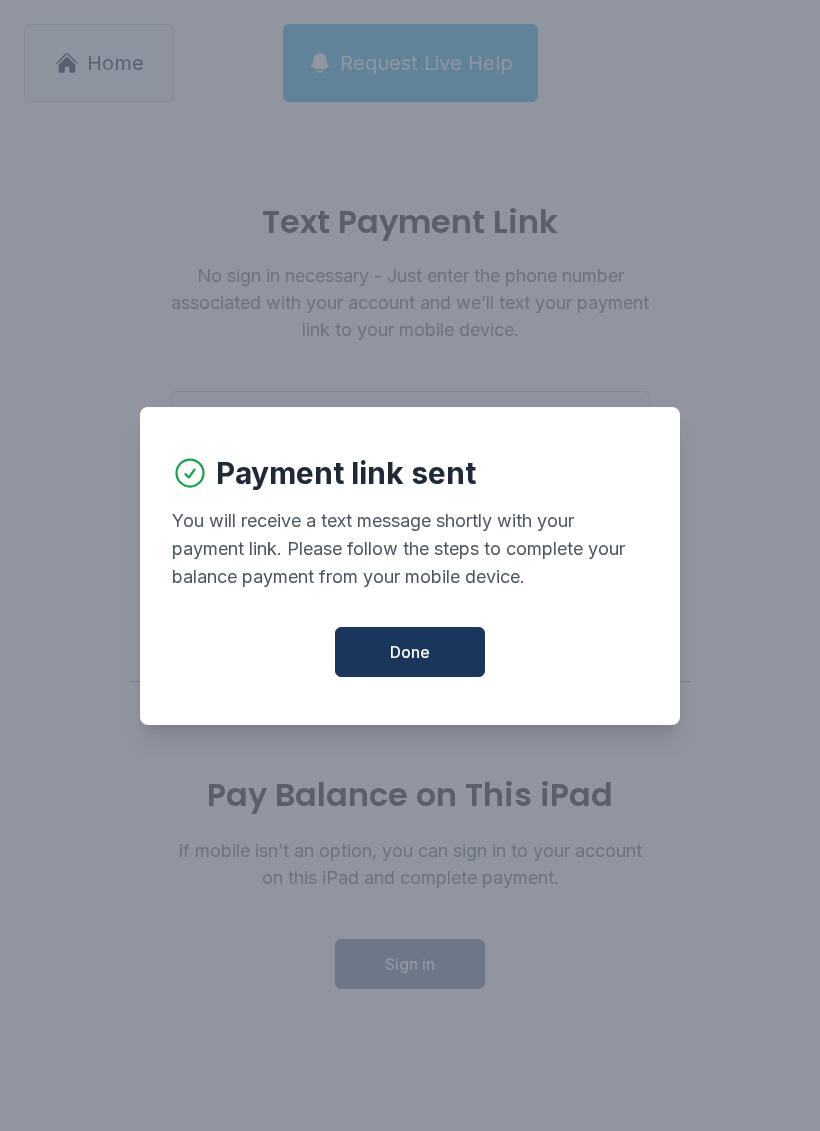 click on "You will receive a text message shortly with your payment link. Please follow the steps to complete your balance payment from your mobile device." at bounding box center (410, 549) 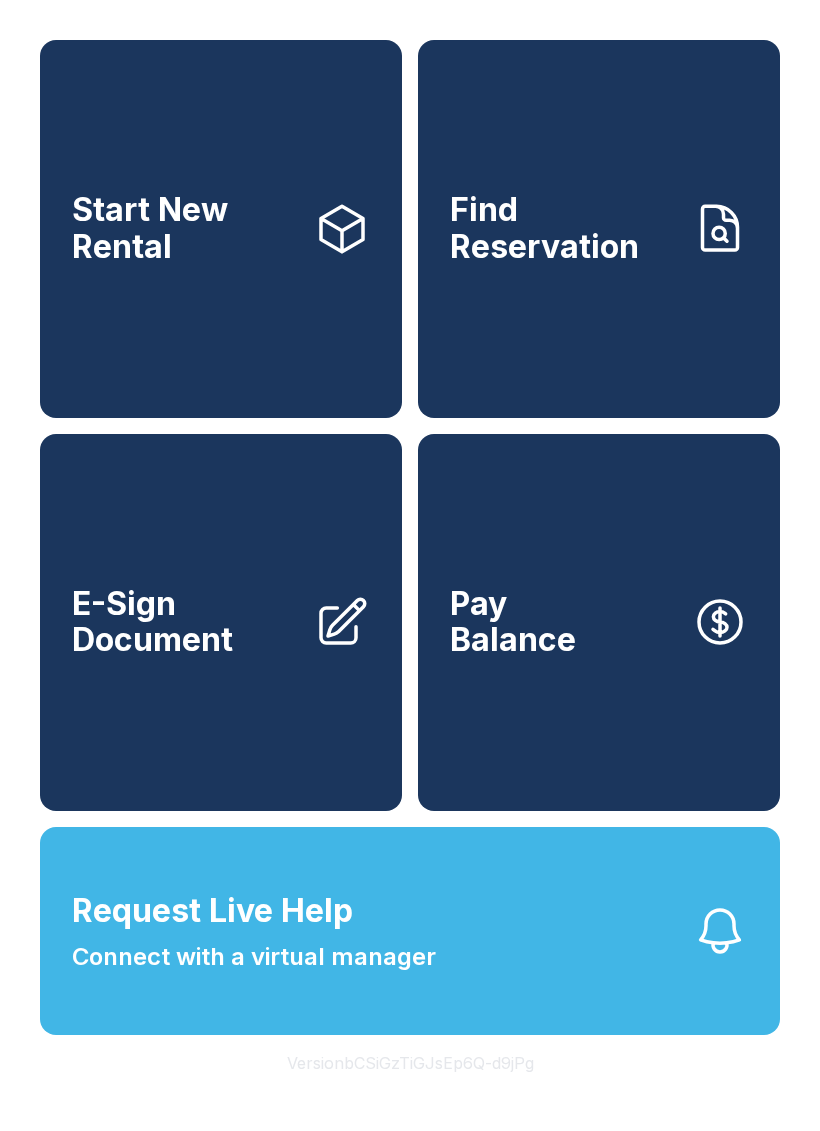 click on "E-Sign Document" at bounding box center [185, 622] 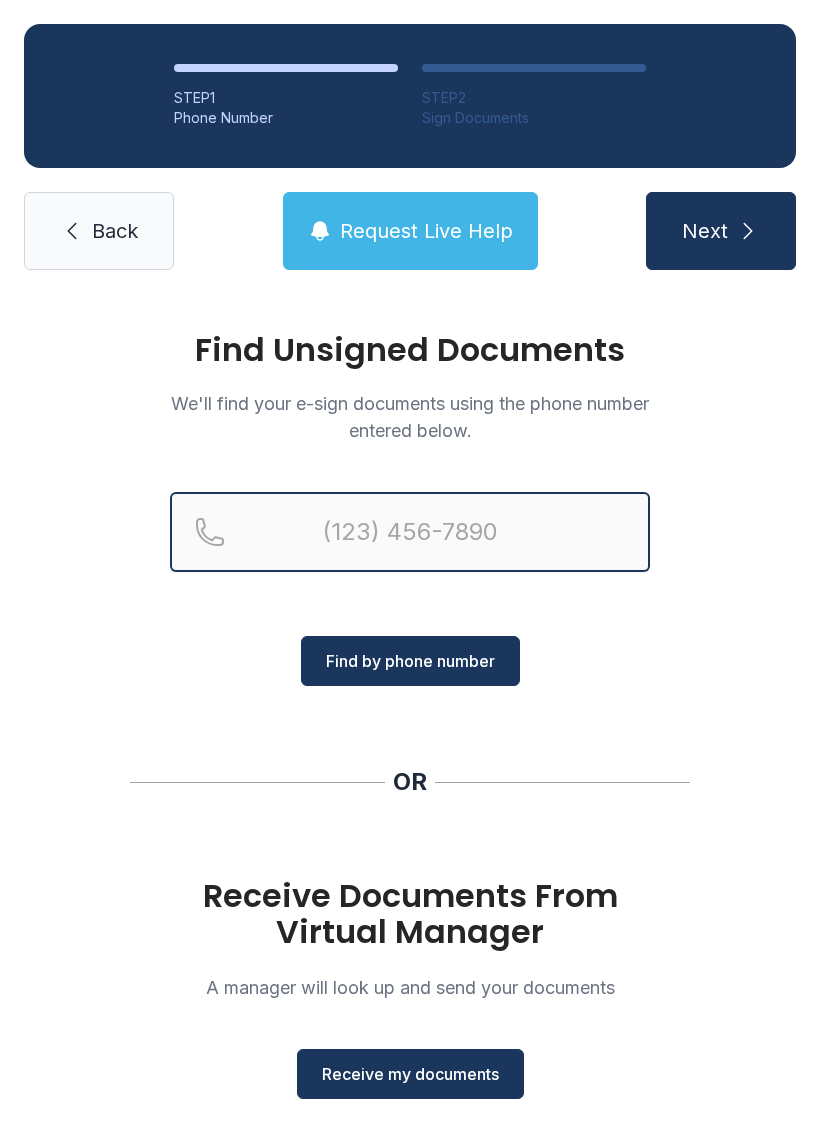 click at bounding box center [410, 532] 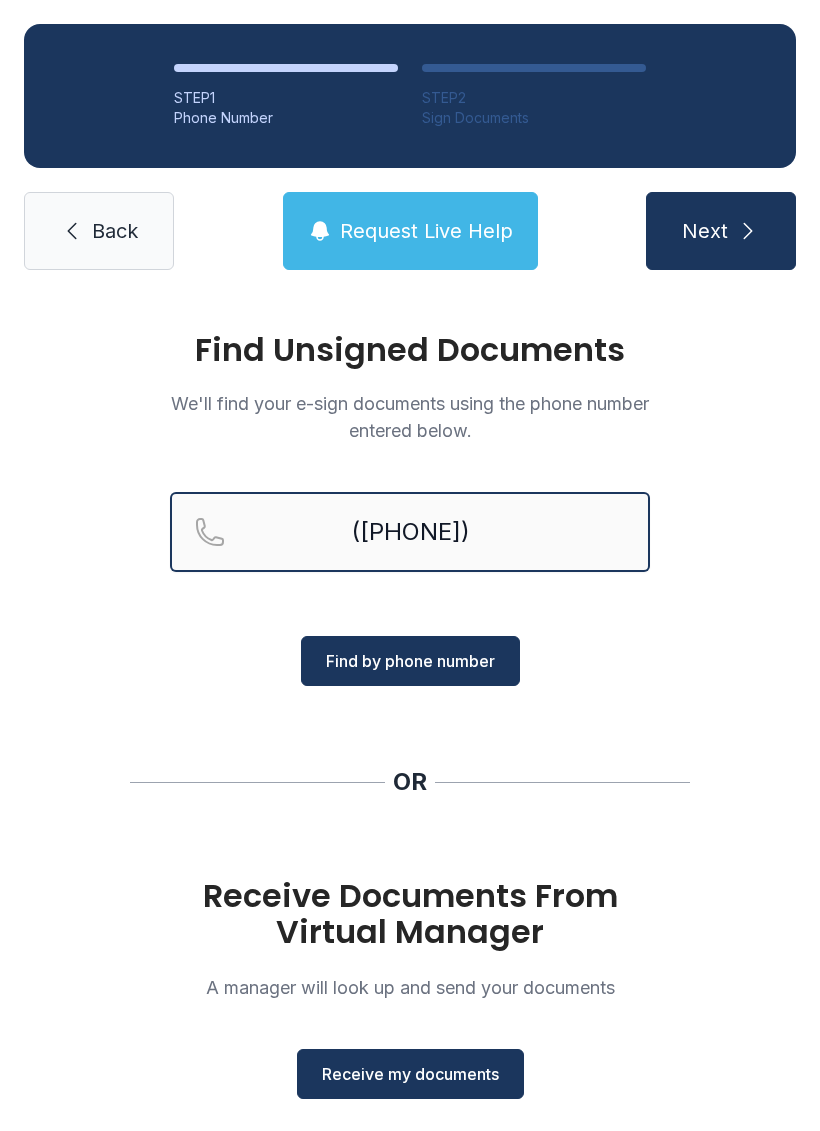 type on "([PHONE])" 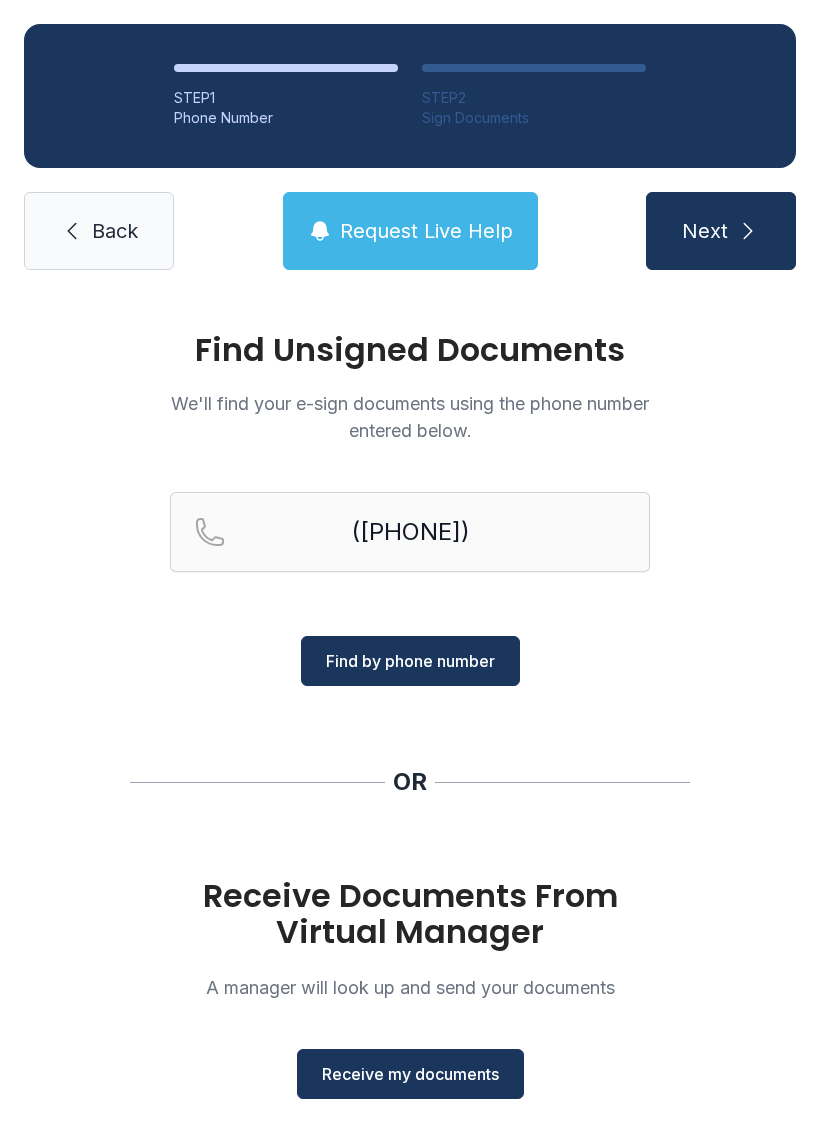 click on "Find by phone number" at bounding box center (410, 661) 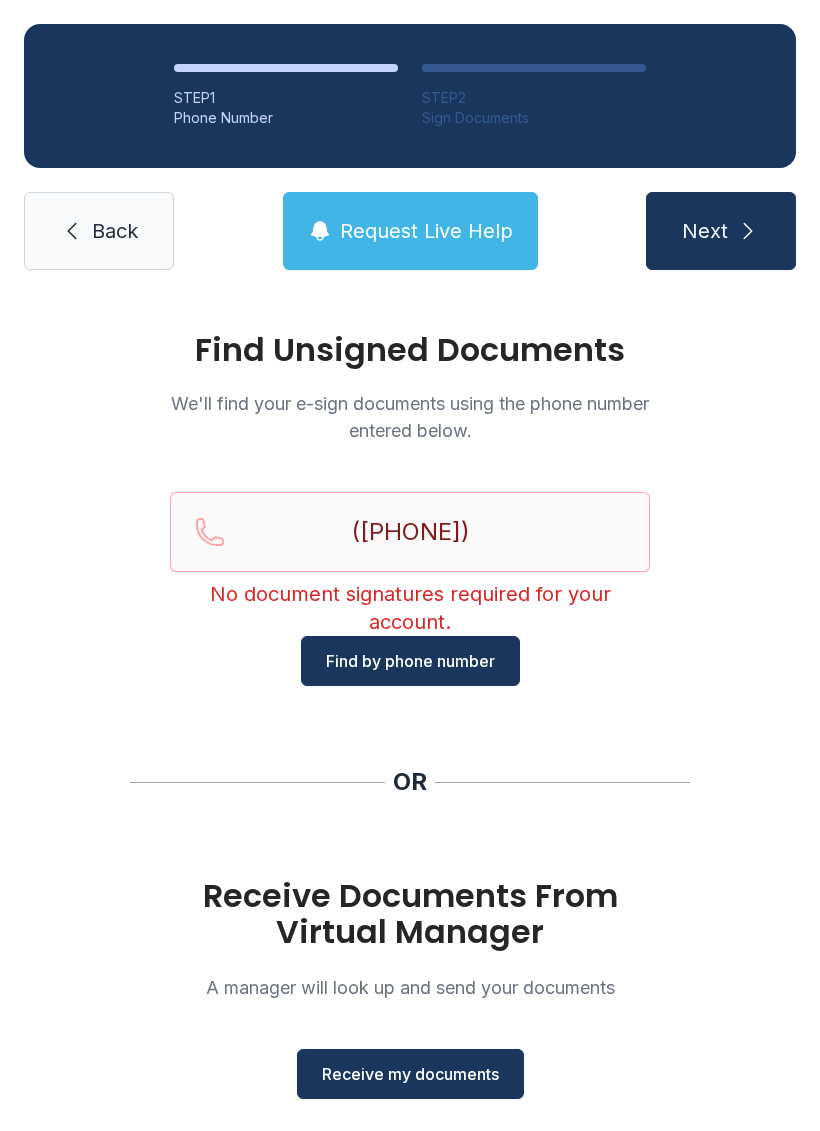 click on "Find Unsigned Documents We'll find your e-sign documents using the phone number entered below. ([PHONE]) No document signatures required for your account. Find by phone number OR Receive Documents From Virtual Manager A manager will look up and send your documents Receive my documents" at bounding box center (410, 736) 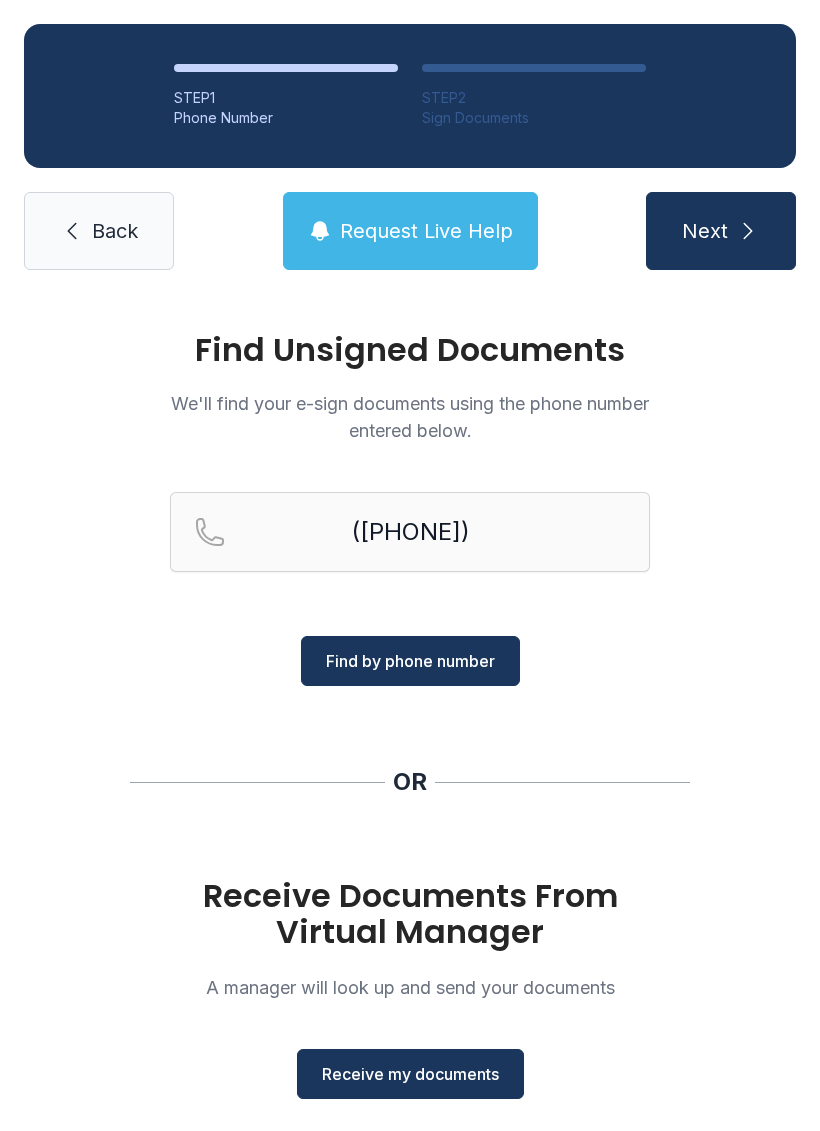 click on "Find by phone number" at bounding box center (410, 661) 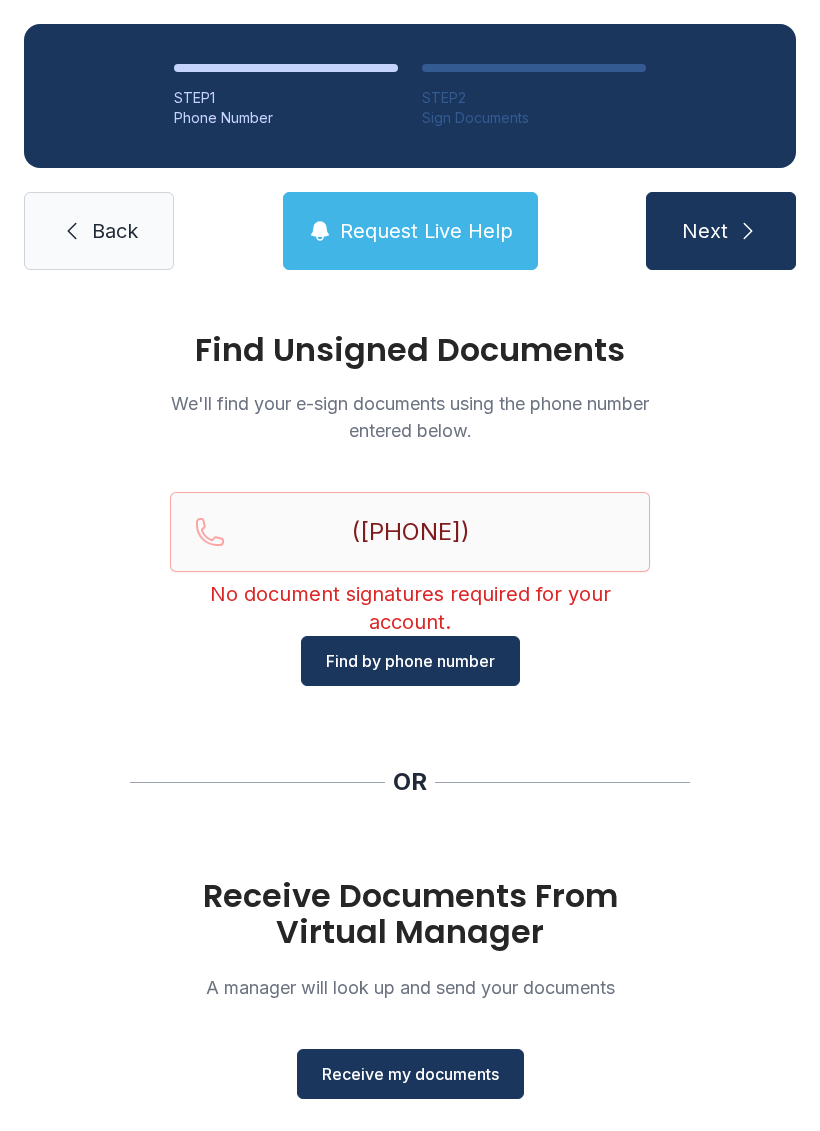 click on "Receive my documents" at bounding box center (410, 1074) 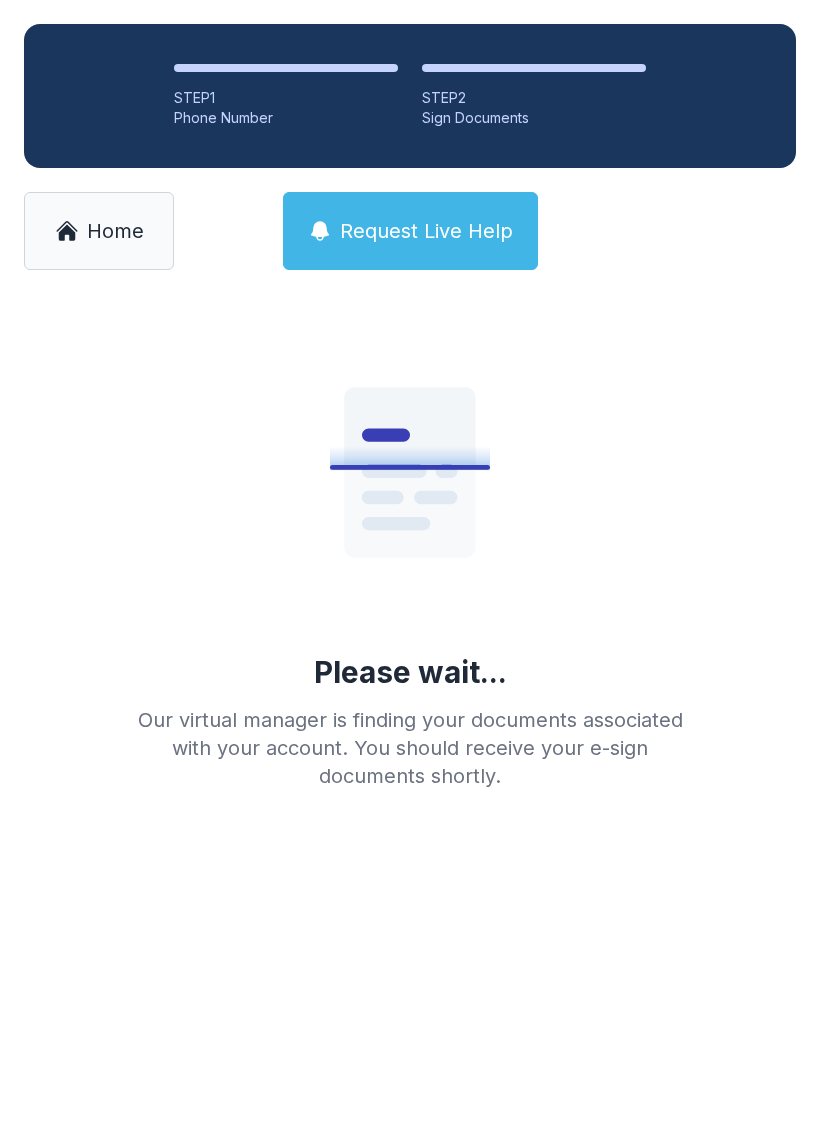click on "Home" at bounding box center [99, 231] 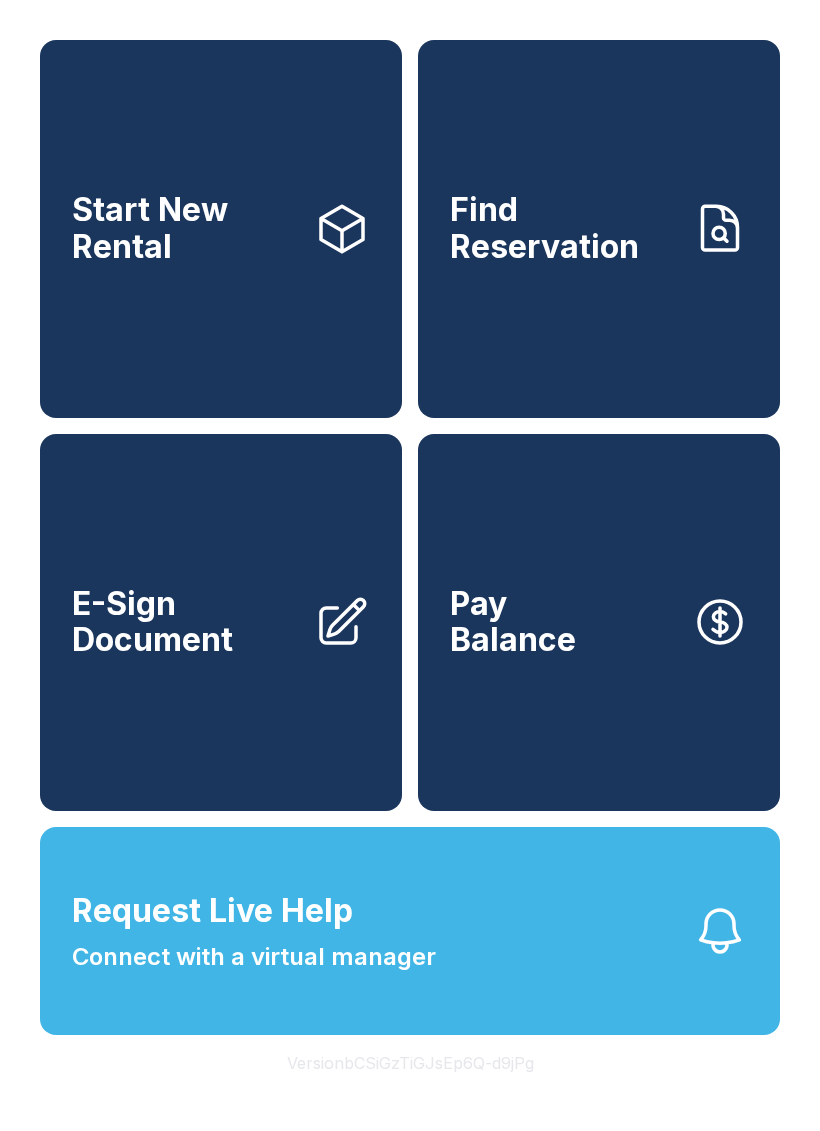 click on "Start New Rental" at bounding box center [221, 229] 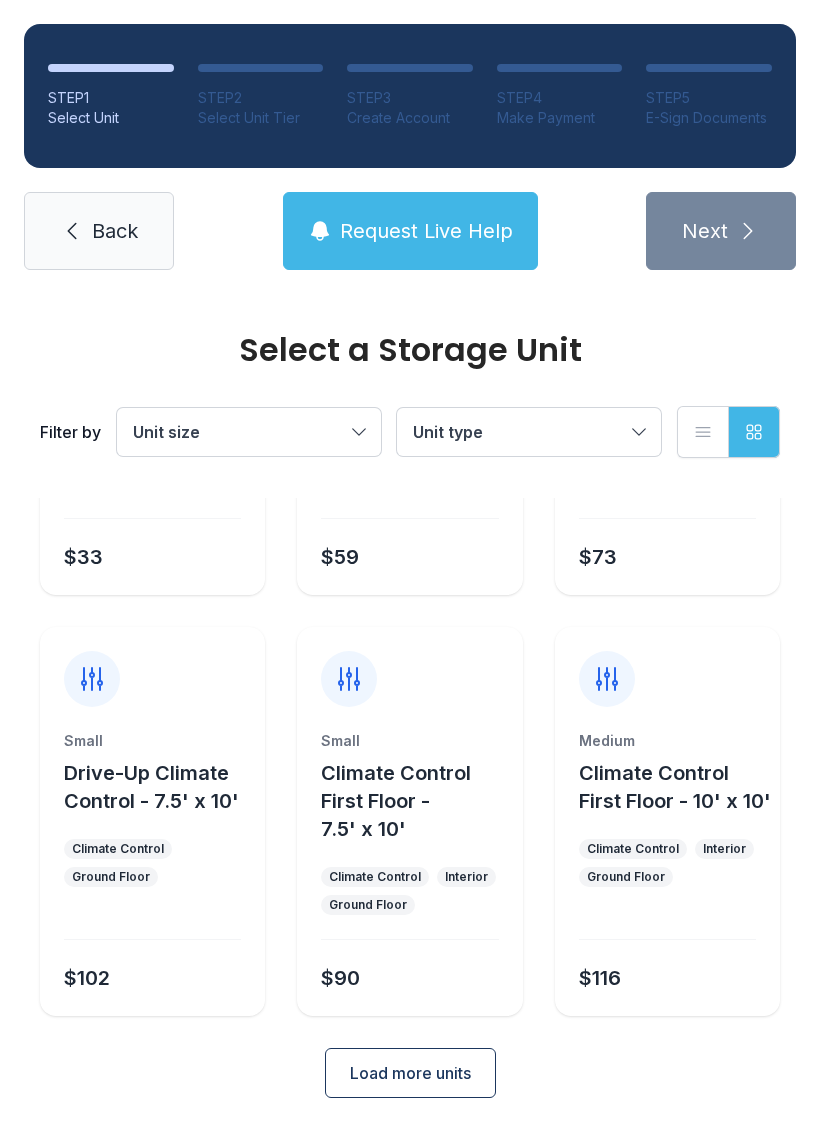 scroll, scrollTop: 266, scrollLeft: 0, axis: vertical 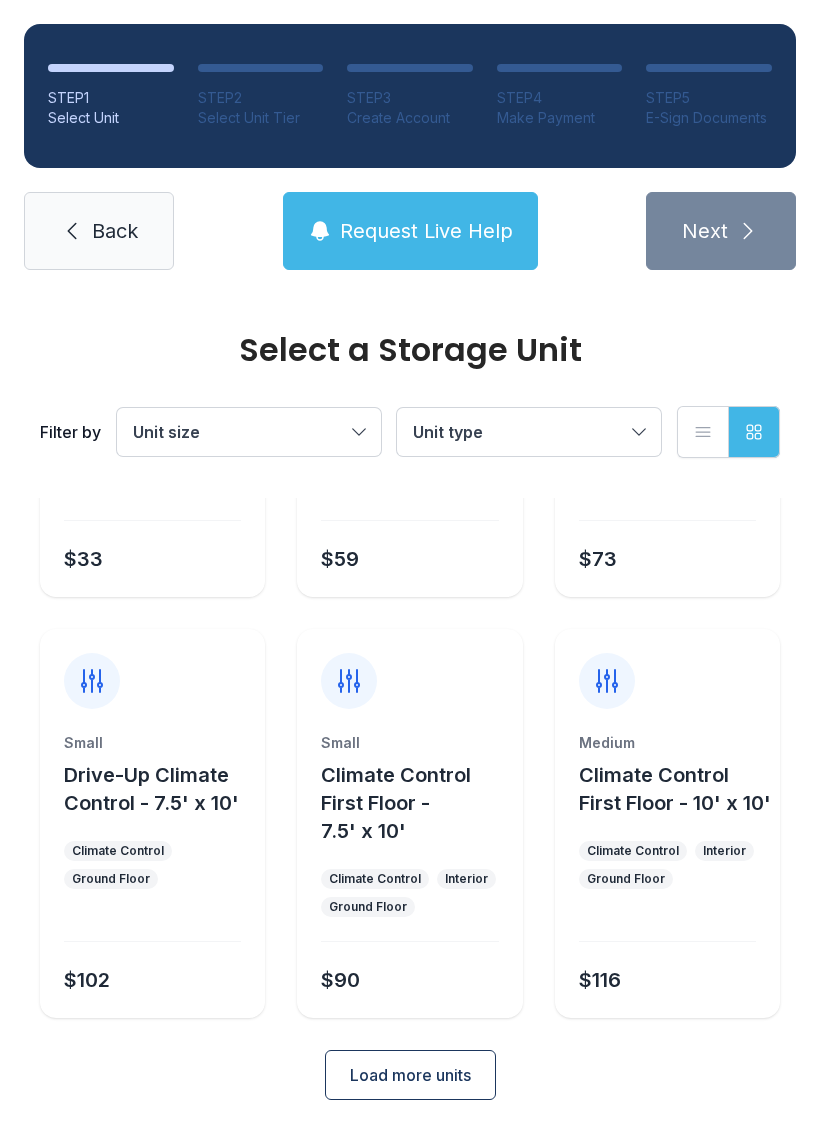 click on "Climate Control First Floor - 7.5' x 10'" at bounding box center (151, 396) 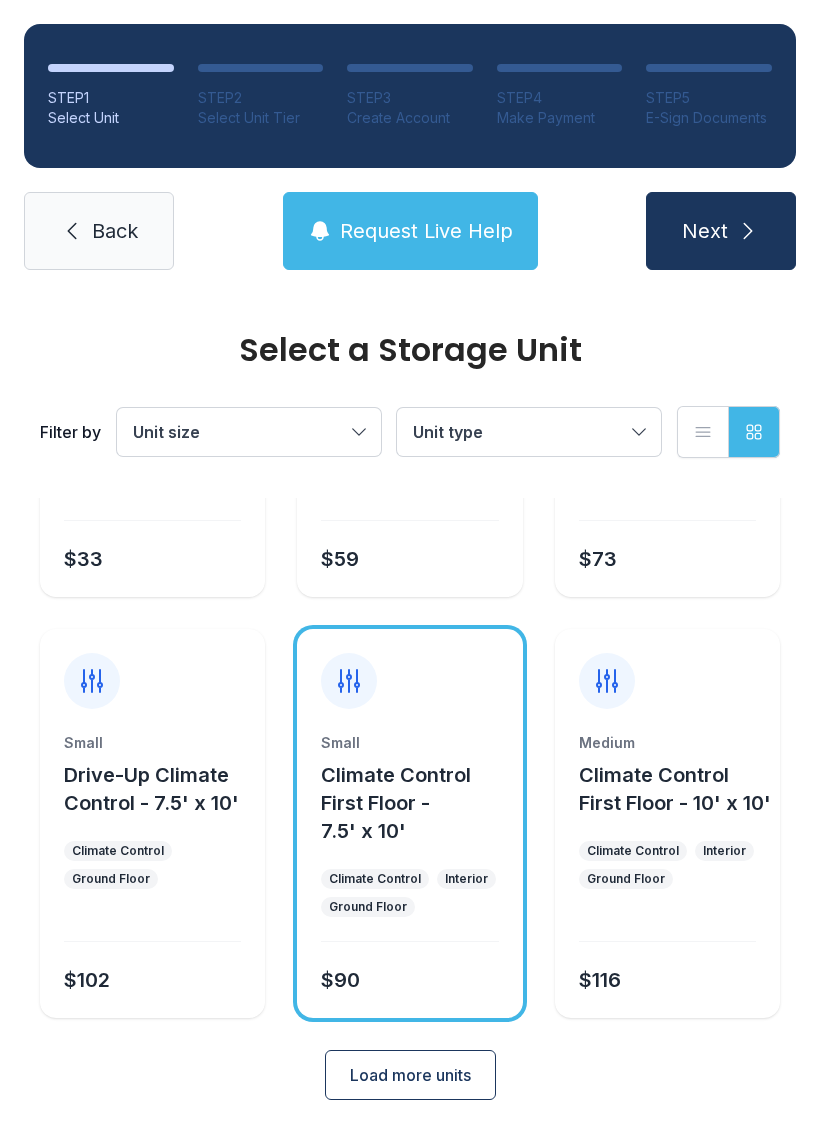click on "Load more units" at bounding box center [410, 1075] 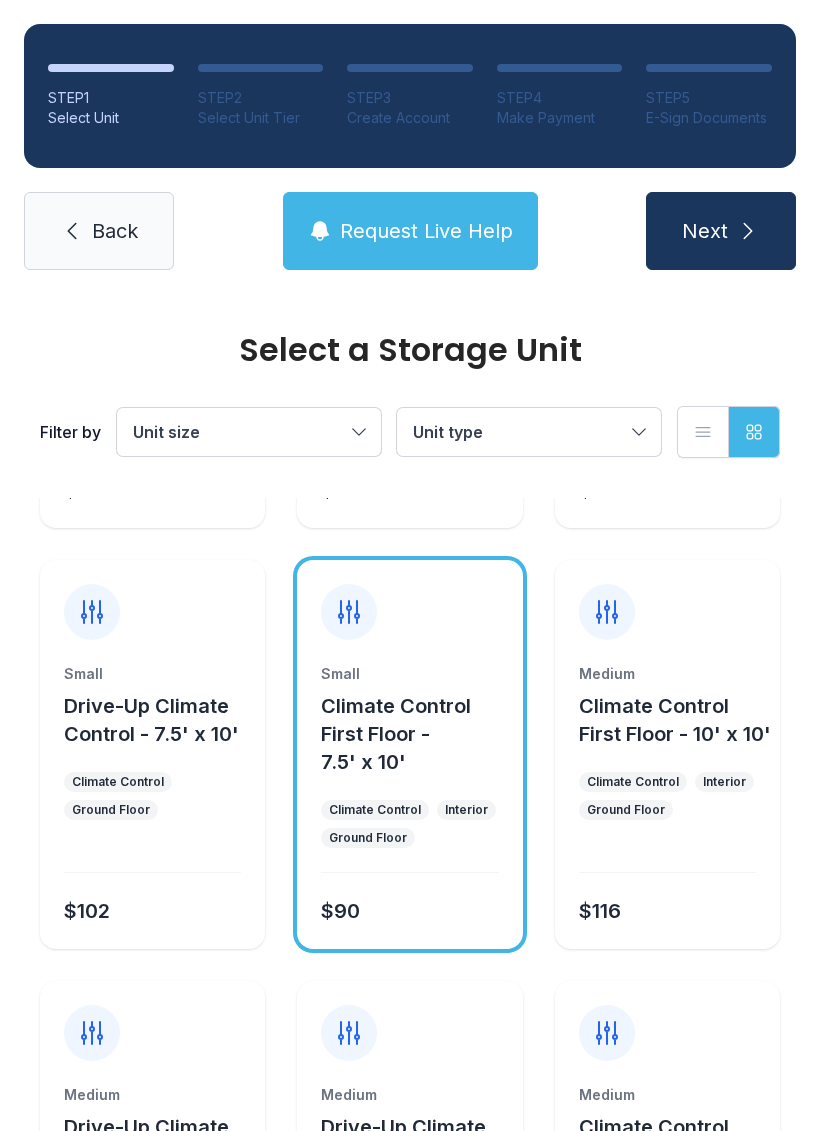 scroll, scrollTop: 324, scrollLeft: 0, axis: vertical 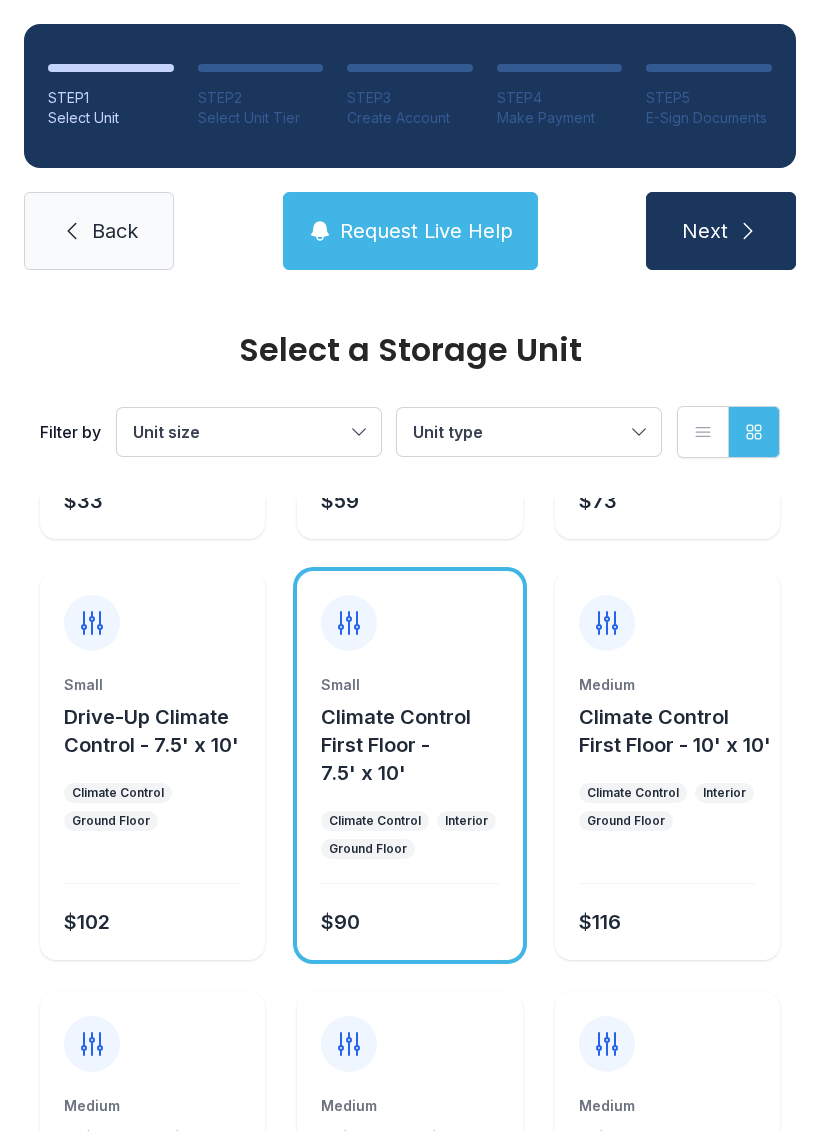 click on "Next" at bounding box center (705, 231) 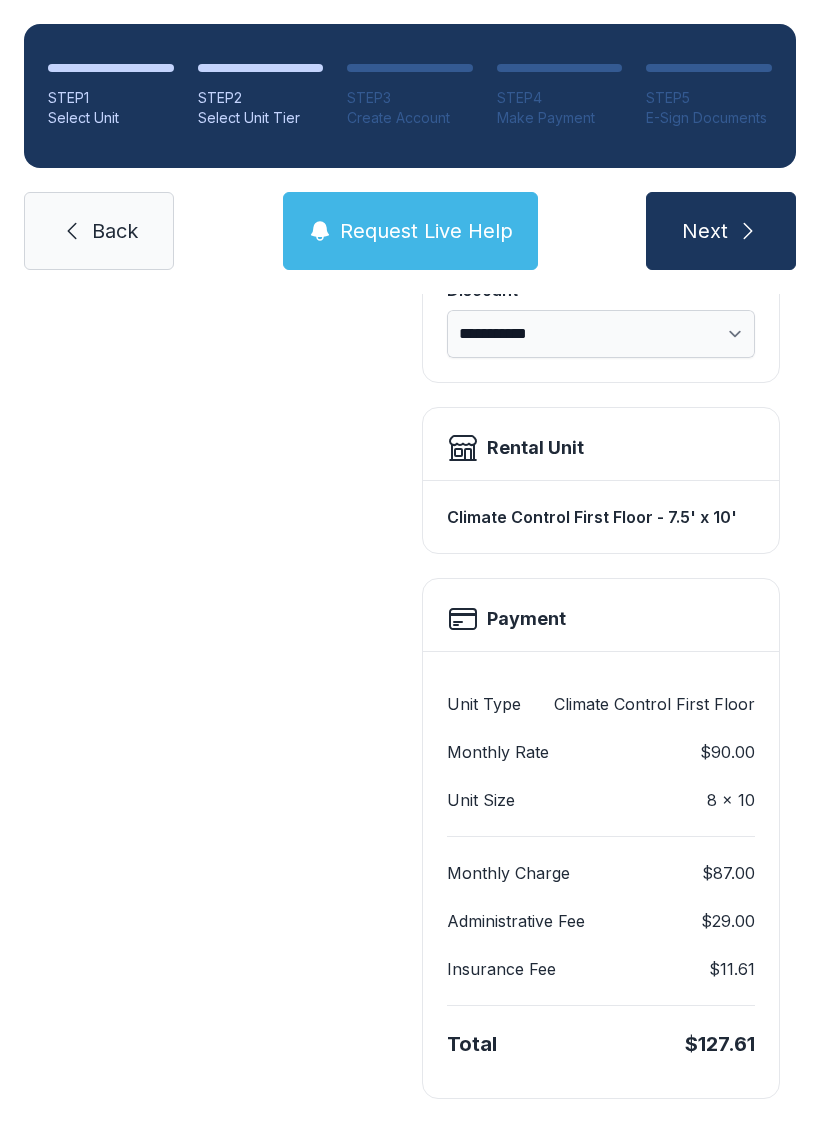 scroll, scrollTop: 433, scrollLeft: 0, axis: vertical 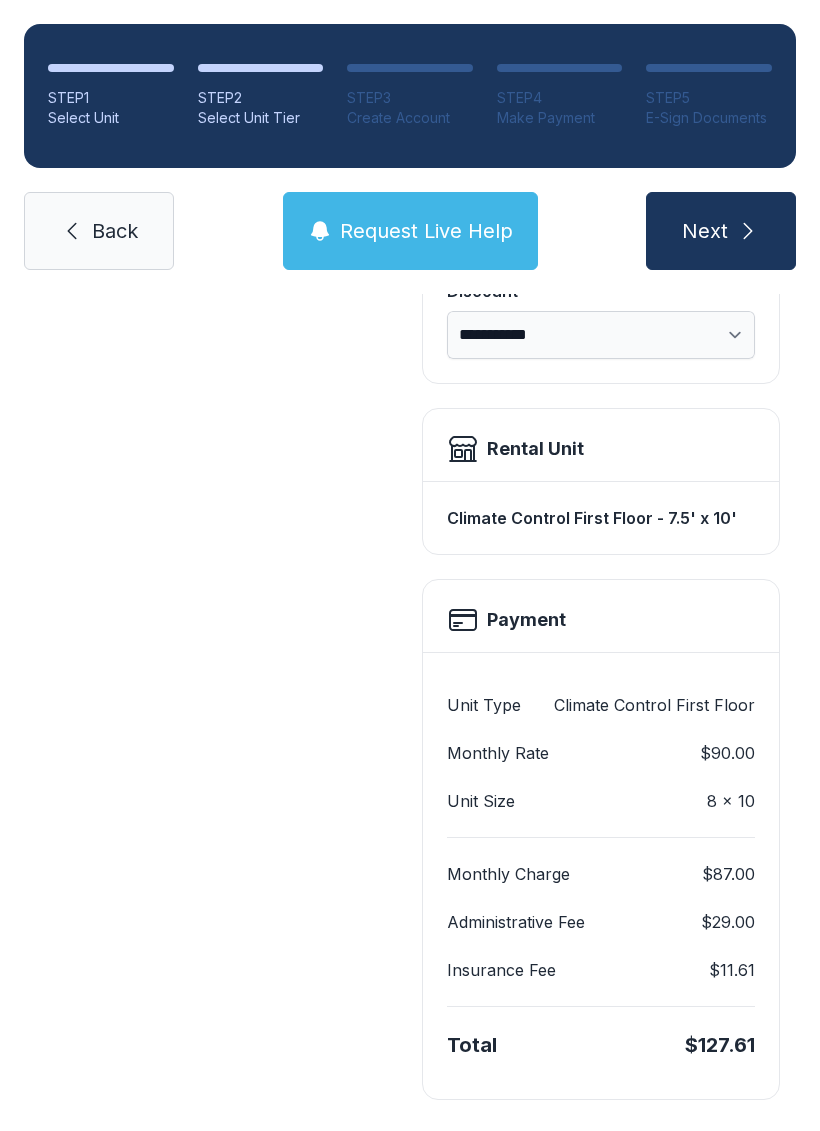 click on "Next" at bounding box center [705, 231] 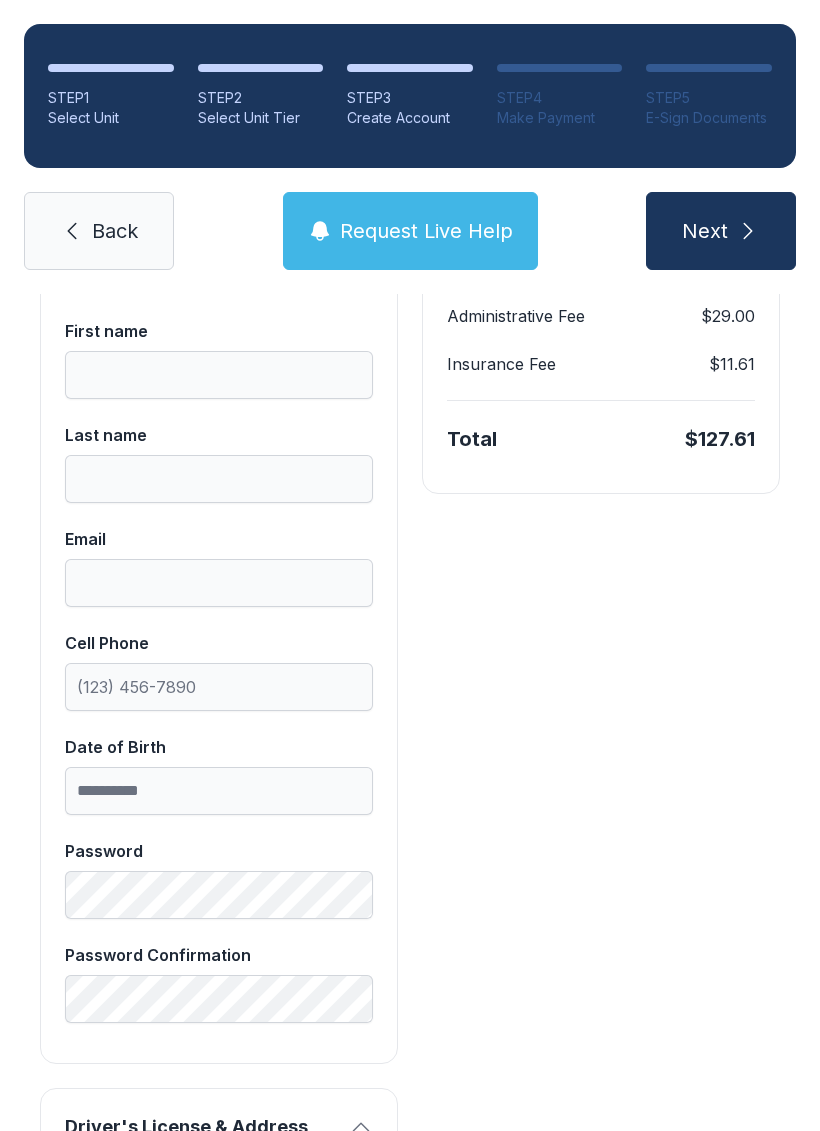 scroll, scrollTop: 0, scrollLeft: 0, axis: both 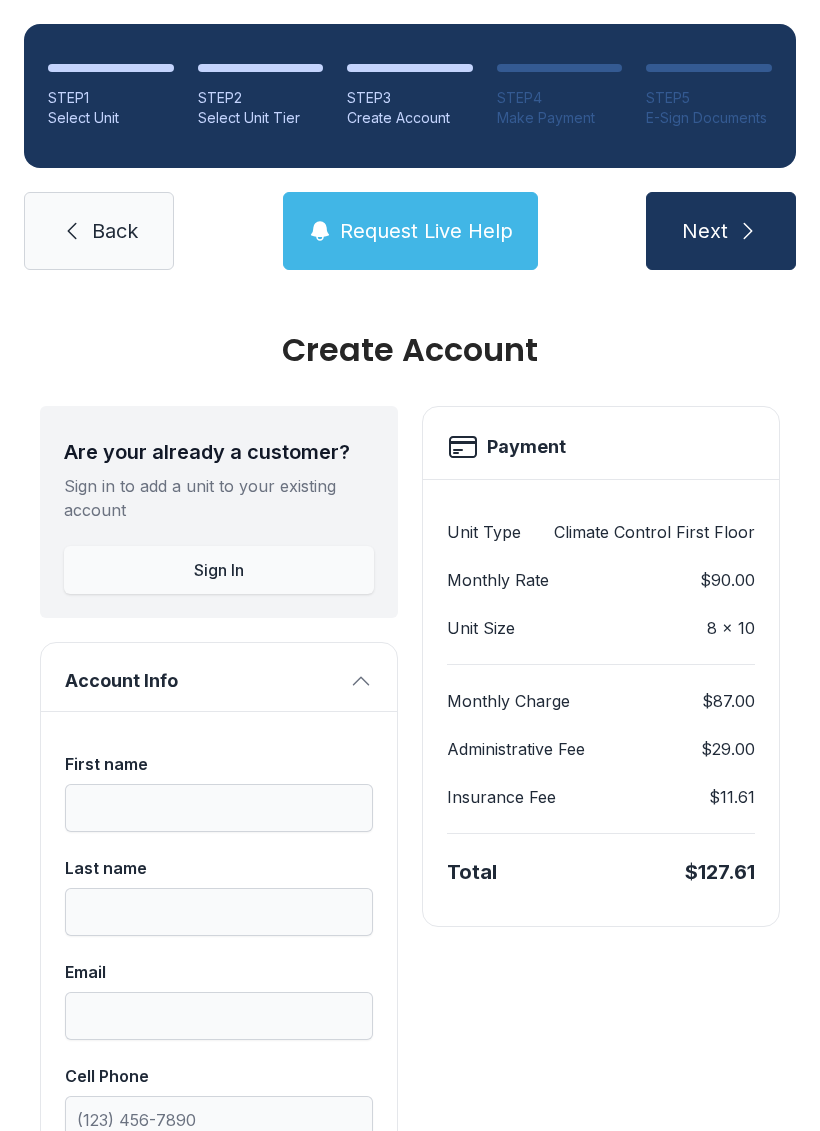 click on "Sign In" at bounding box center (219, 570) 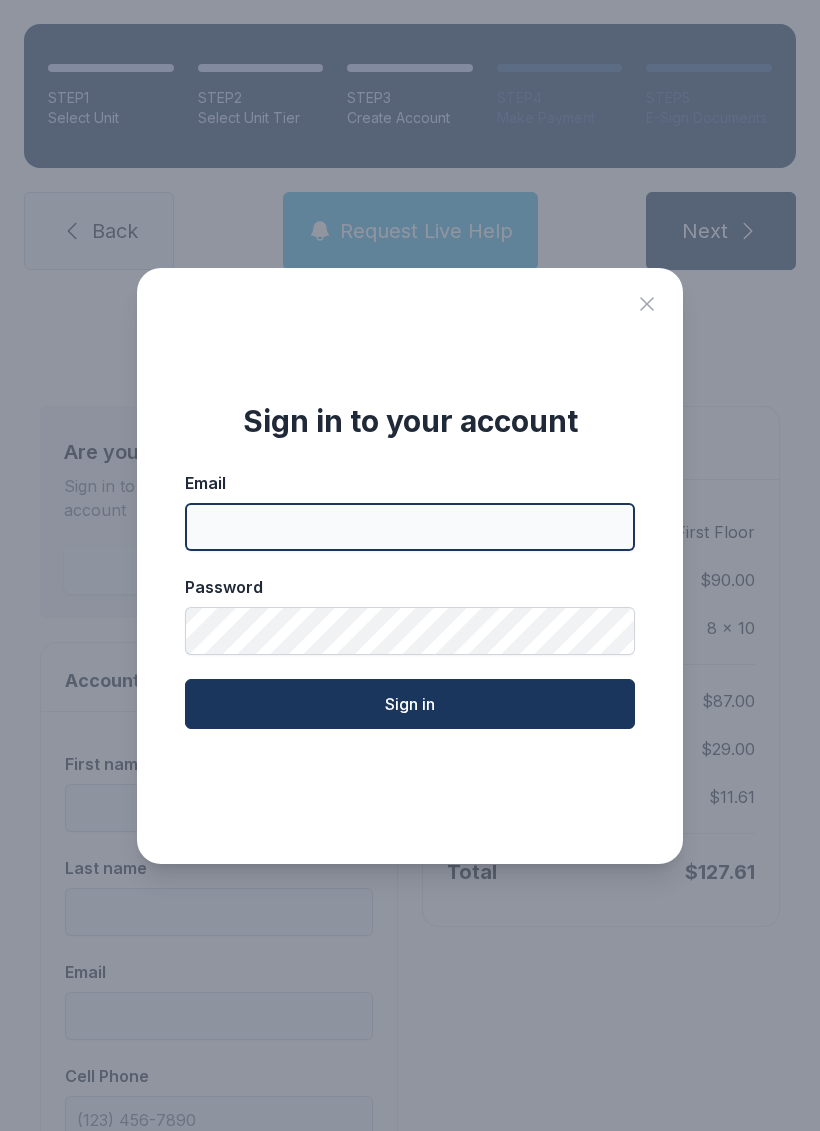 click on "Email" at bounding box center (410, 527) 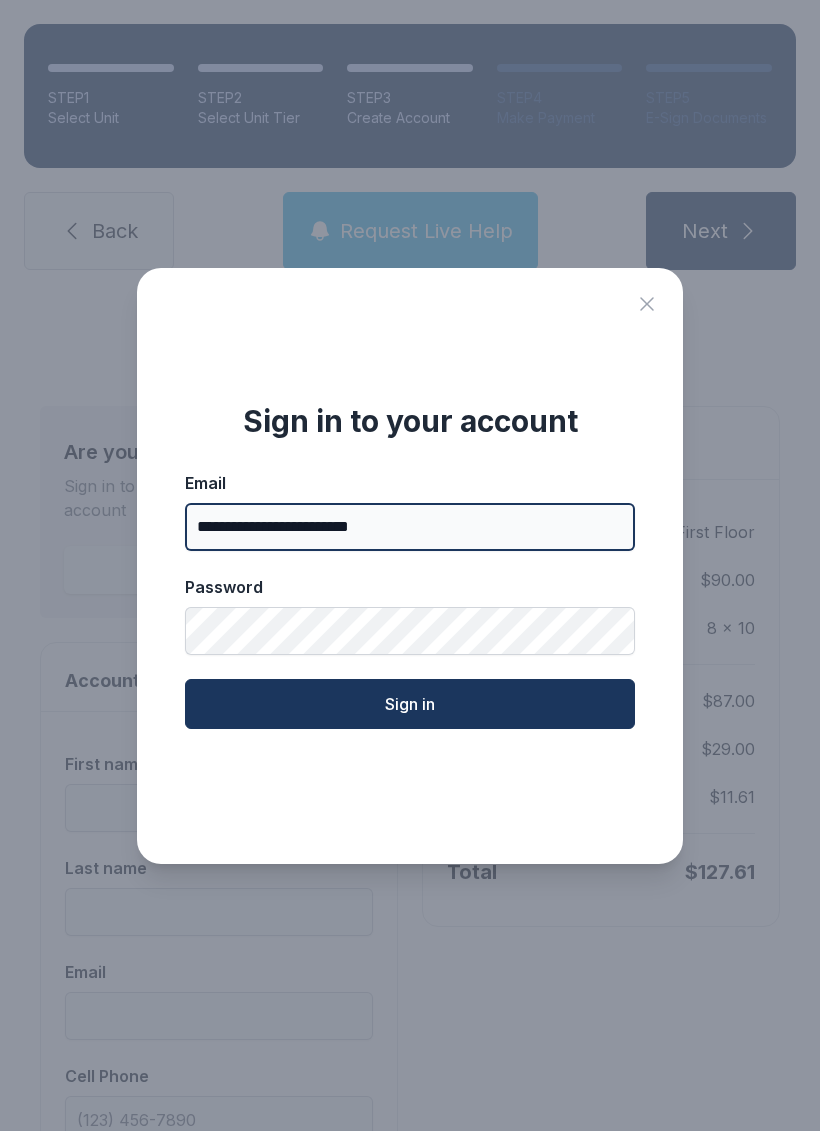 type on "**********" 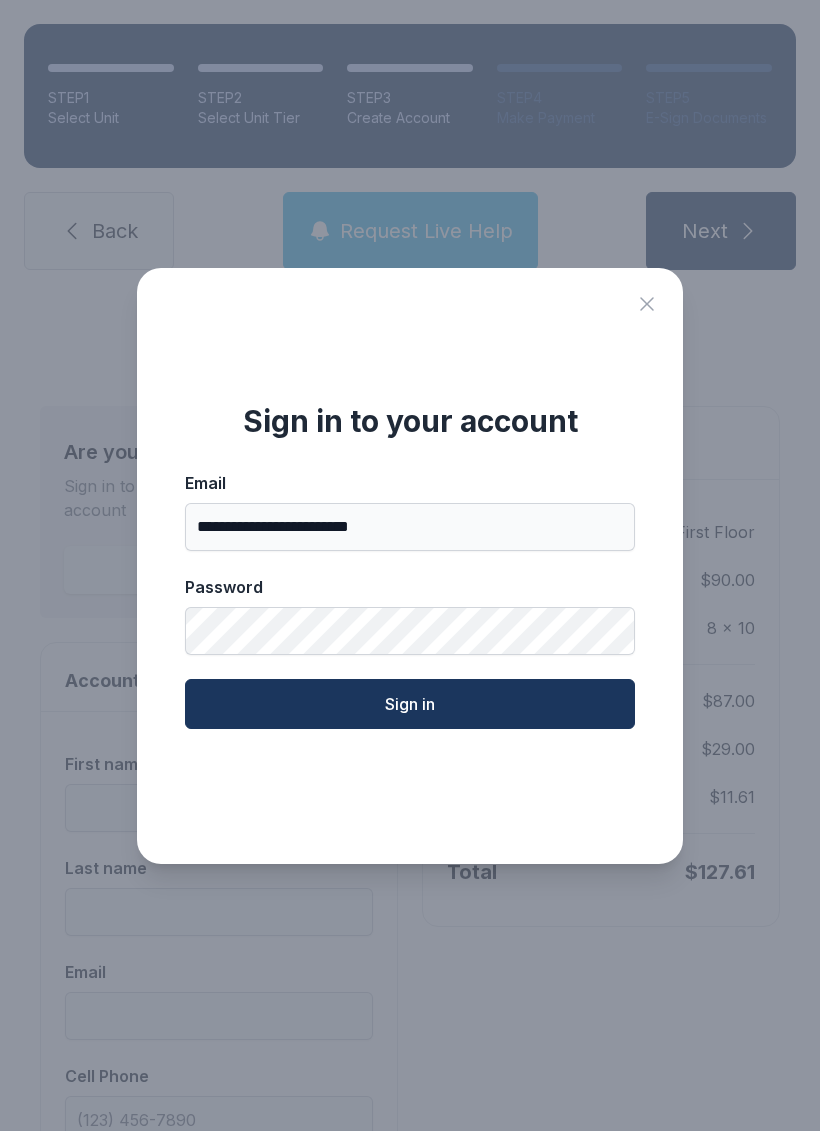 click on "Sign in" at bounding box center [410, 704] 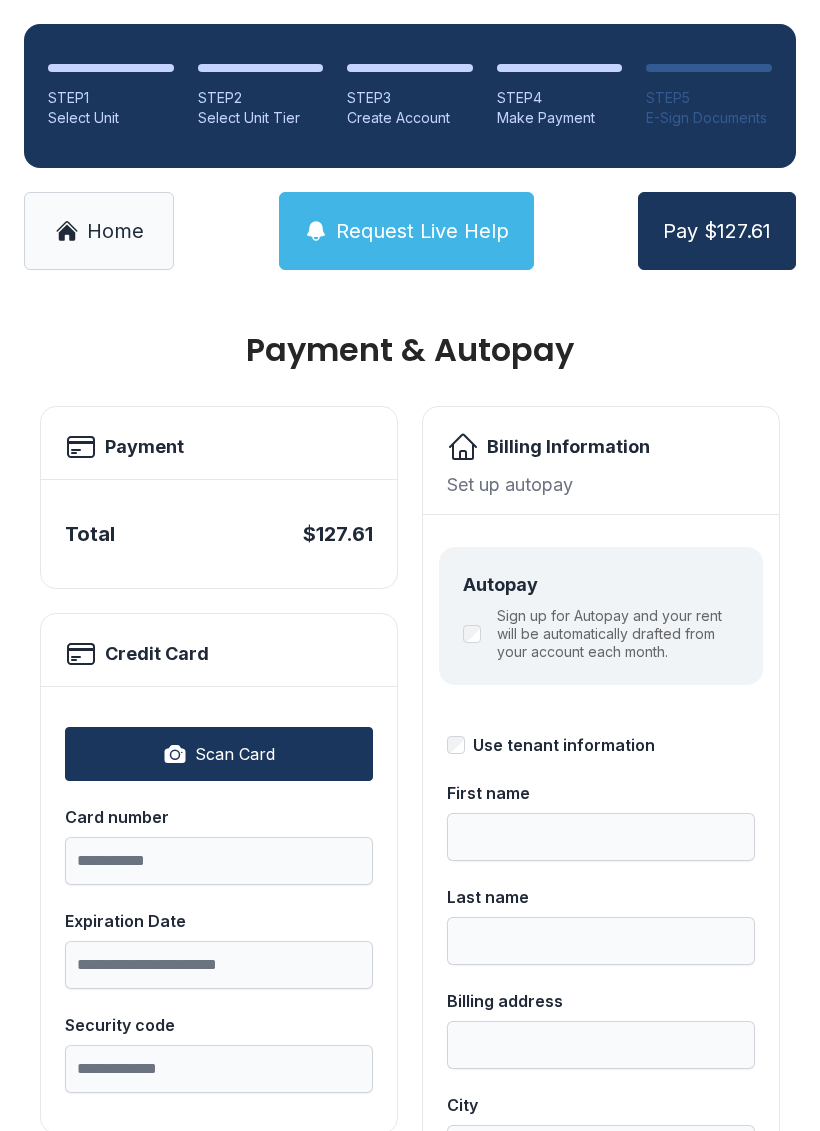 scroll, scrollTop: 0, scrollLeft: 0, axis: both 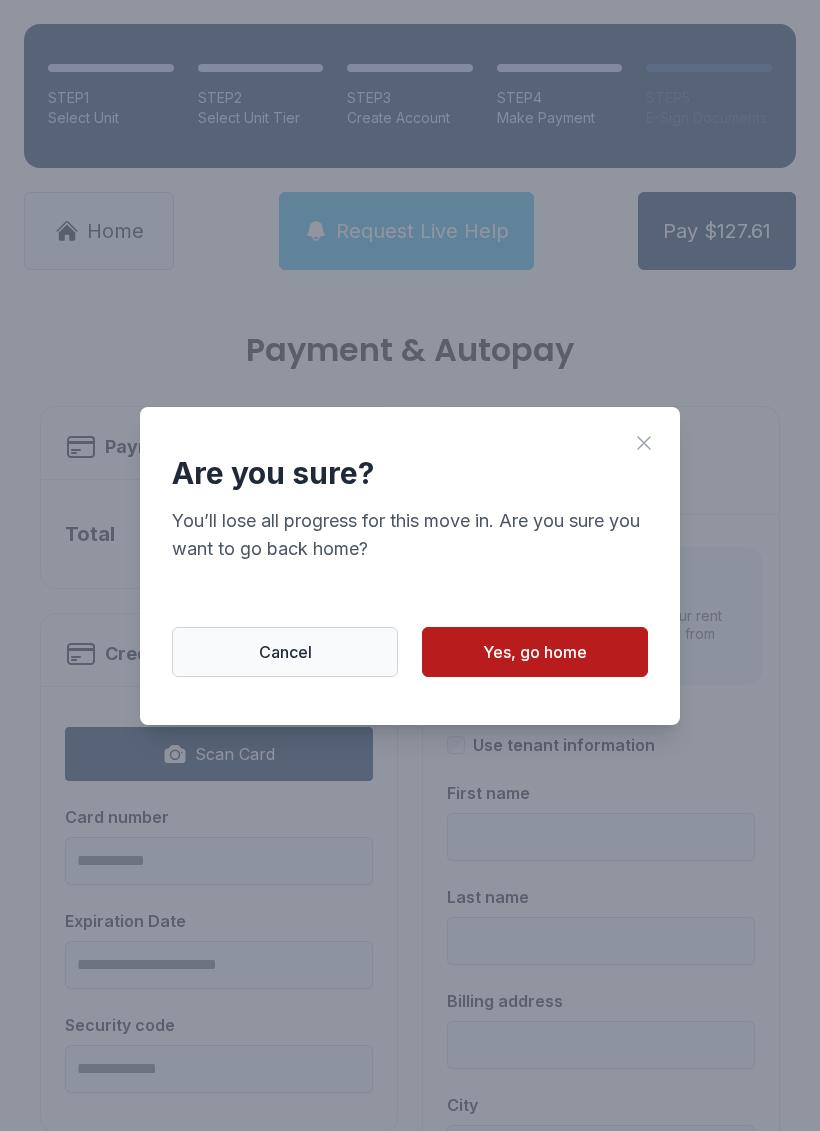 click on "Yes, go home" at bounding box center (535, 652) 